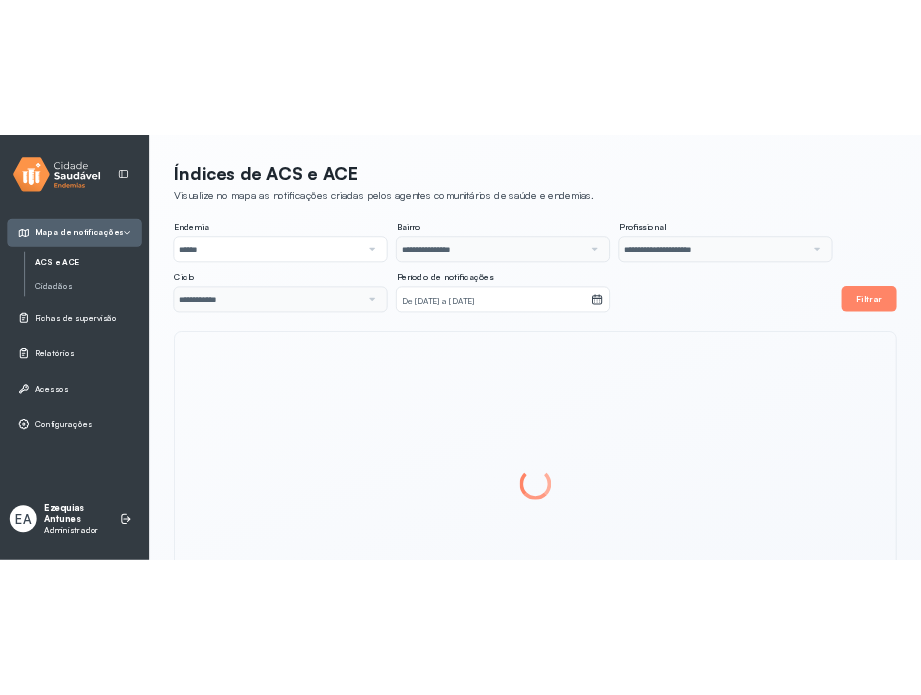 scroll, scrollTop: 0, scrollLeft: 0, axis: both 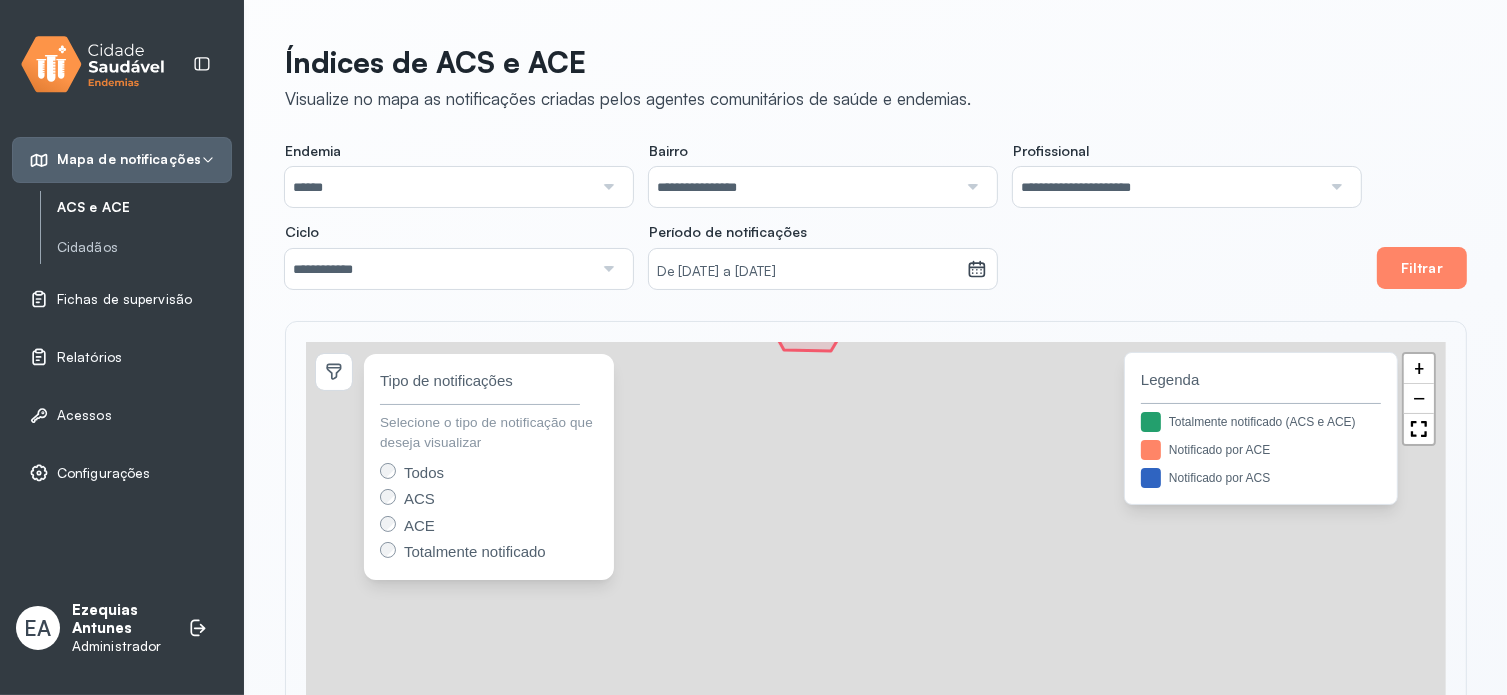 click on "Administrador" at bounding box center [120, 646] 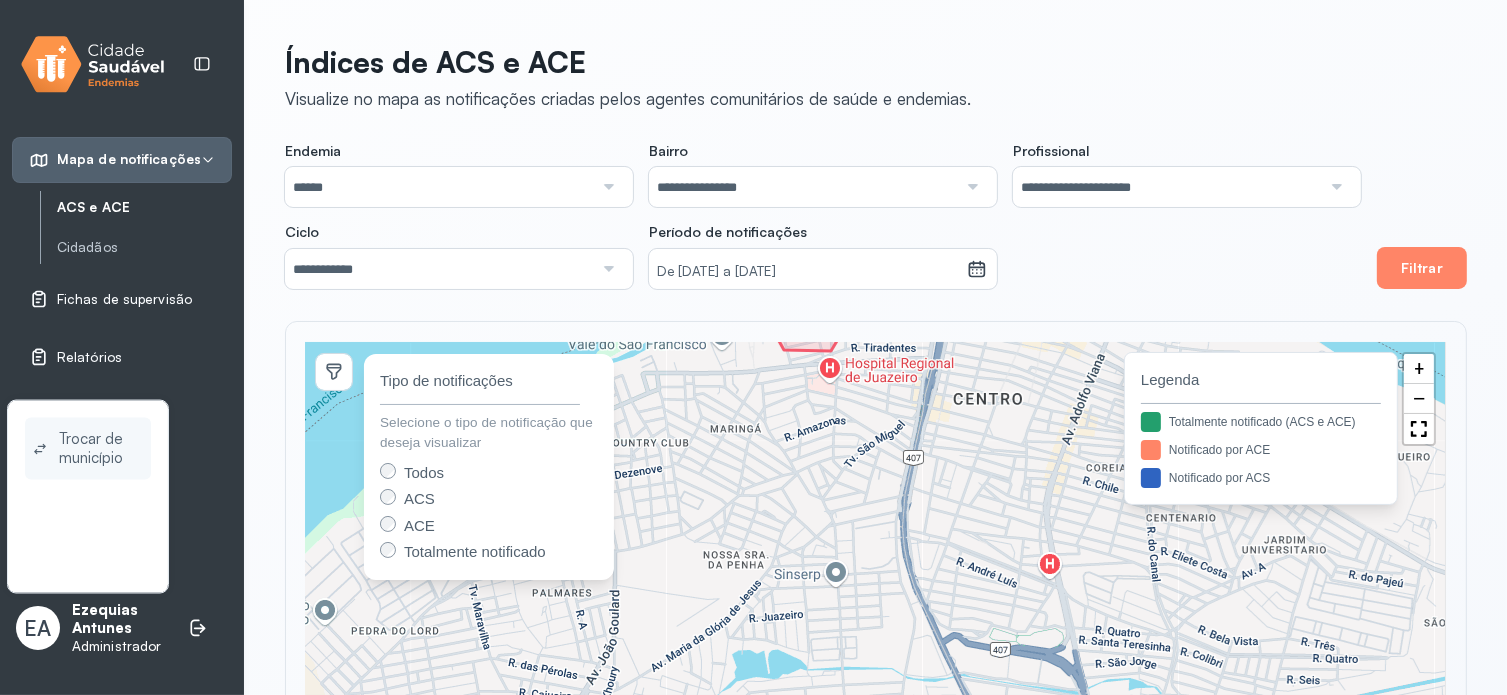 click on "Trocar de município" at bounding box center [101, 449] 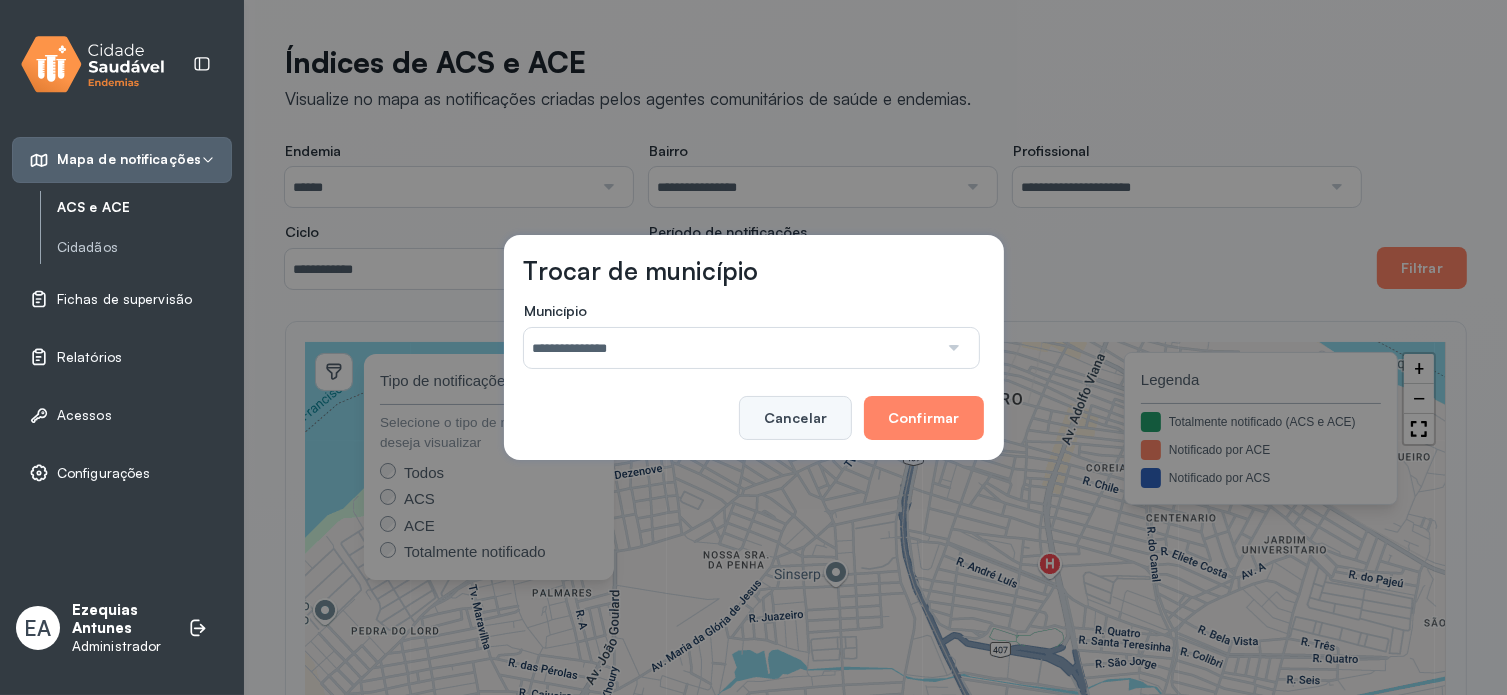 click on "Cancelar" at bounding box center [795, 418] 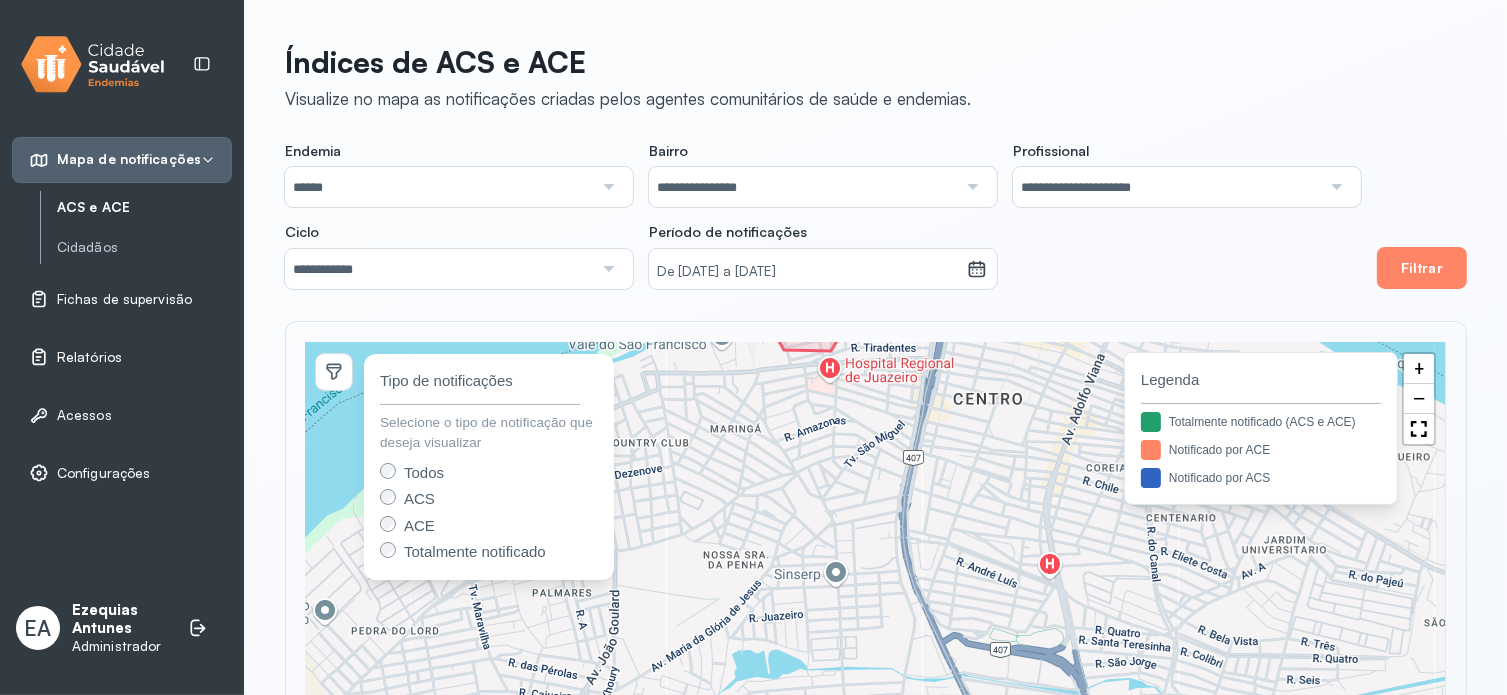 click on "Relatórios" at bounding box center (89, 357) 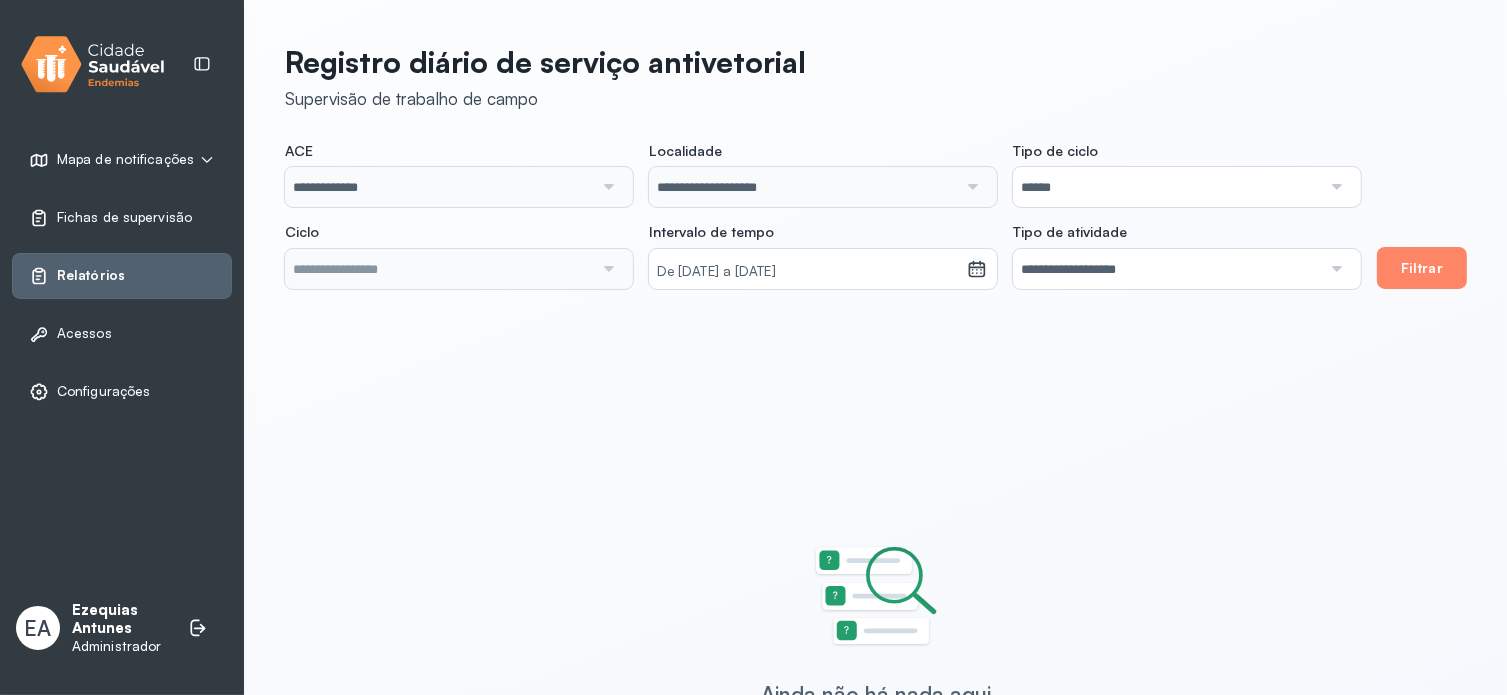 click on "**********" 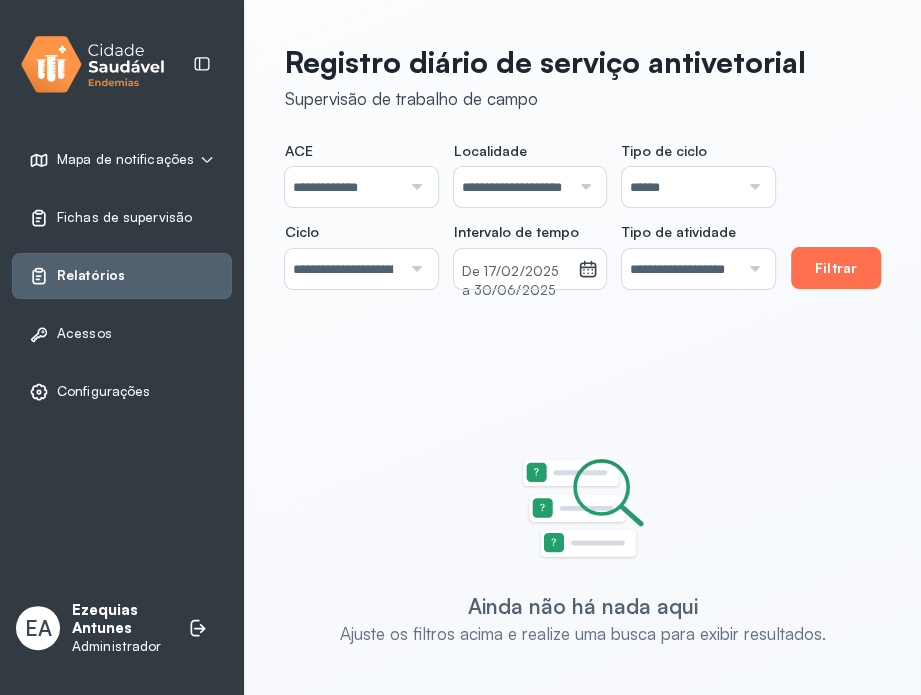 click on "Filtrar" at bounding box center (836, 268) 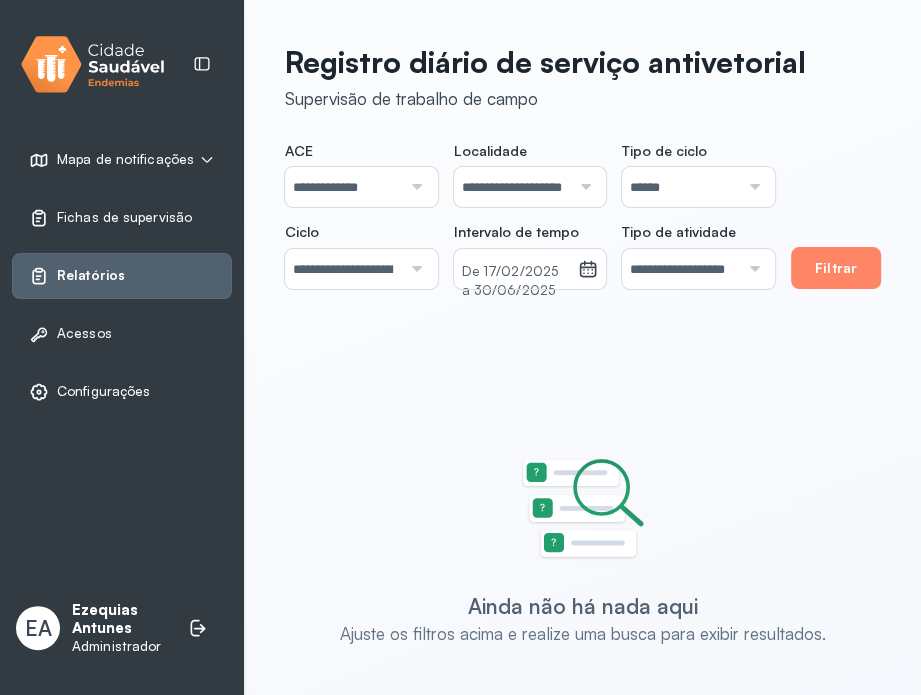 type 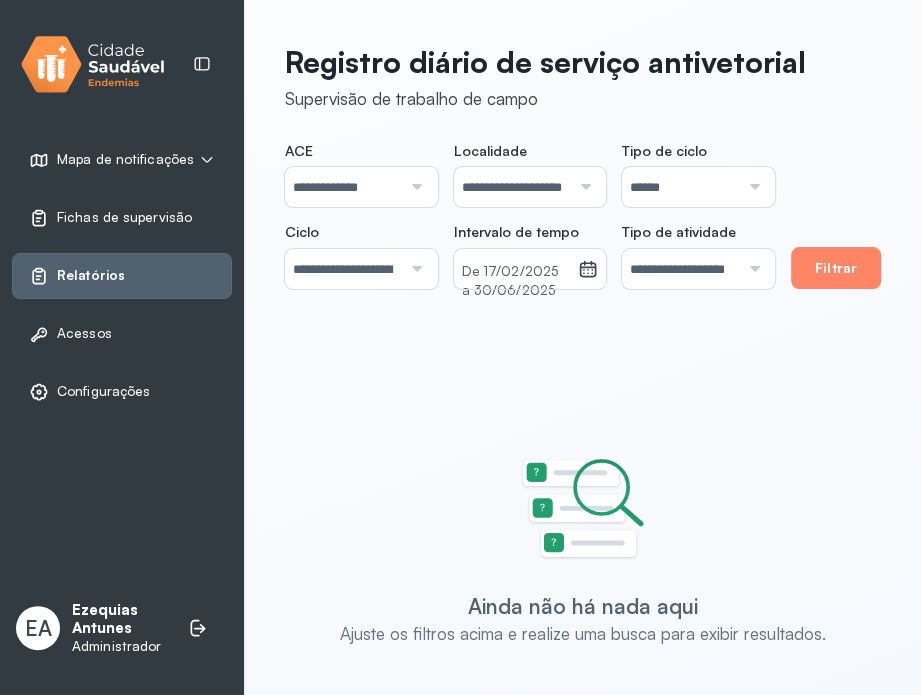 click on "Ezequias Antunes" at bounding box center (120, 620) 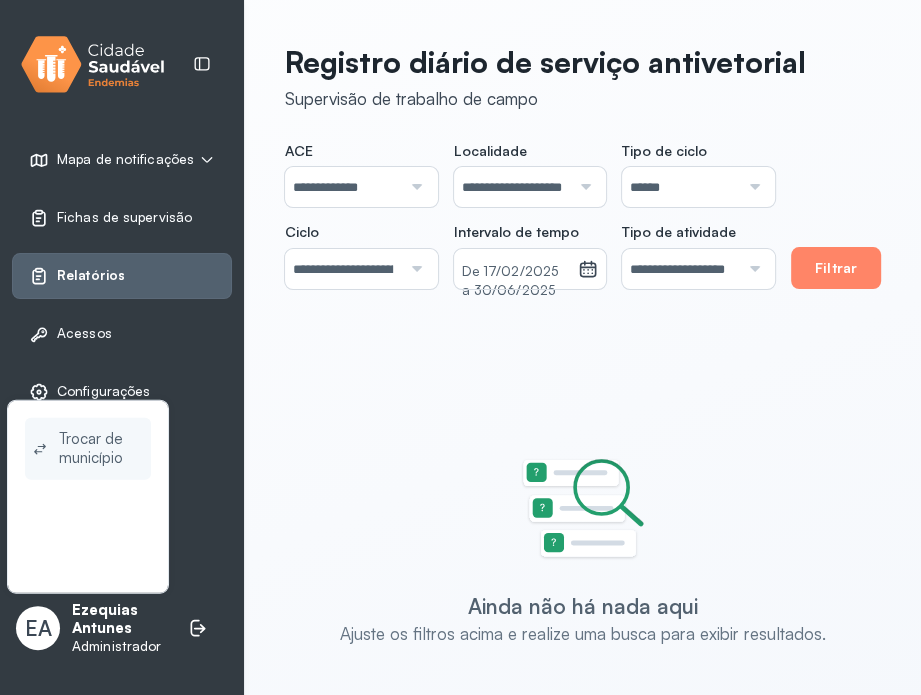 click on "Trocar de município" at bounding box center (101, 449) 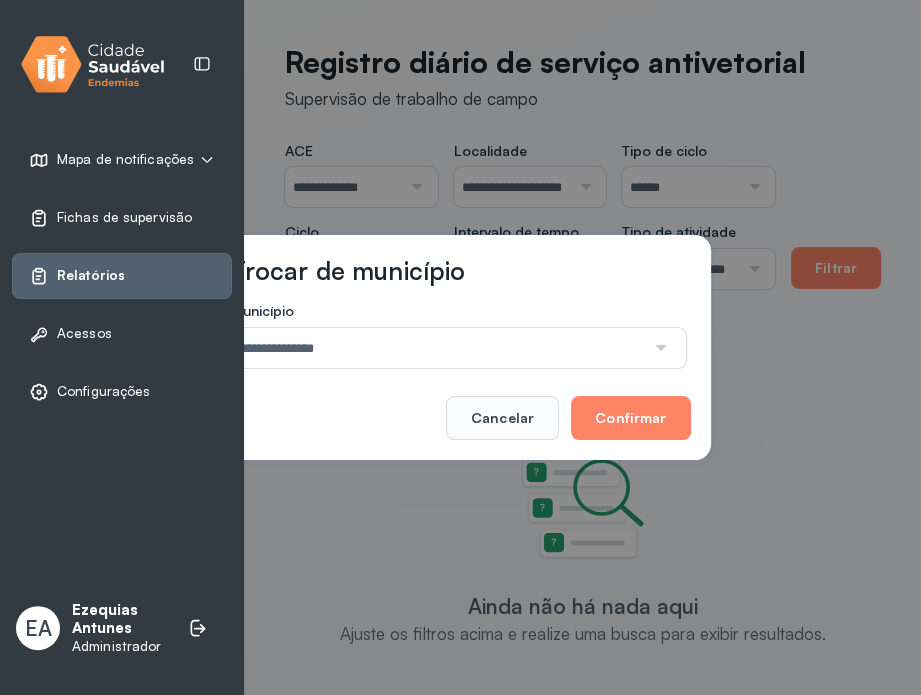click on "**********" at bounding box center (438, 348) 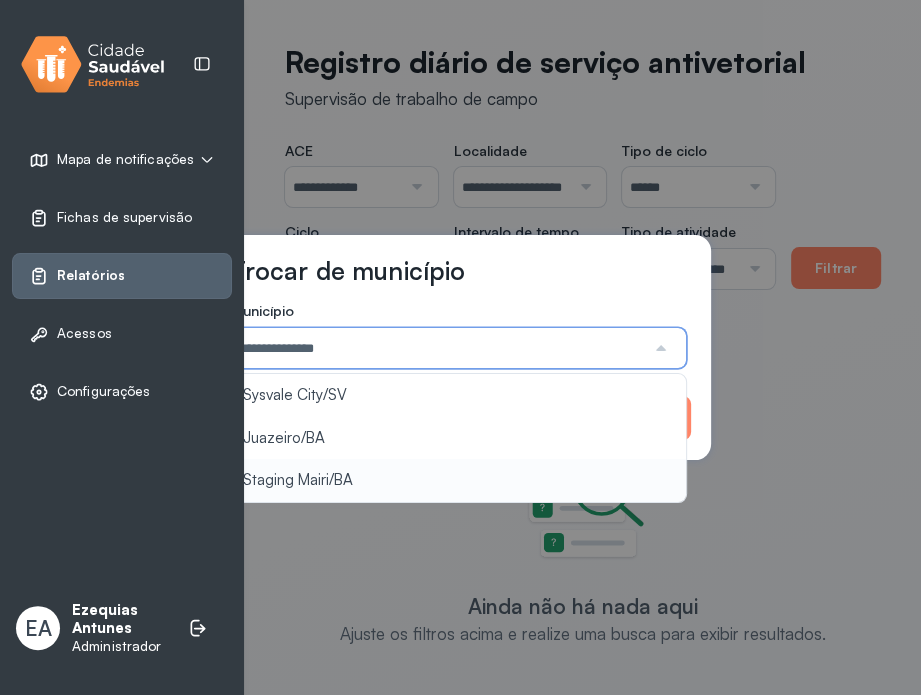 type on "**********" 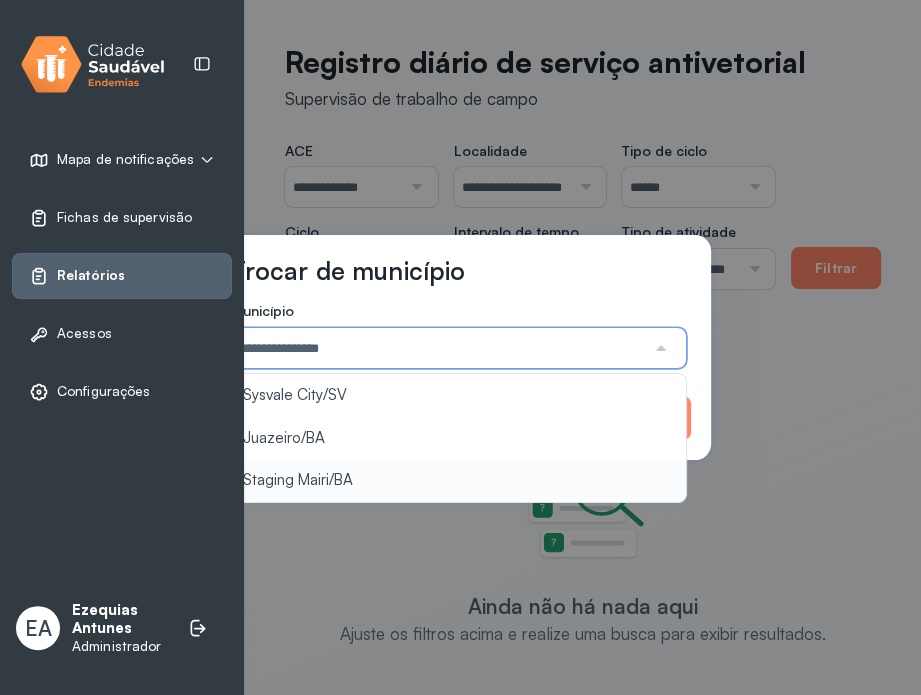click on "**********" at bounding box center (460, 347) 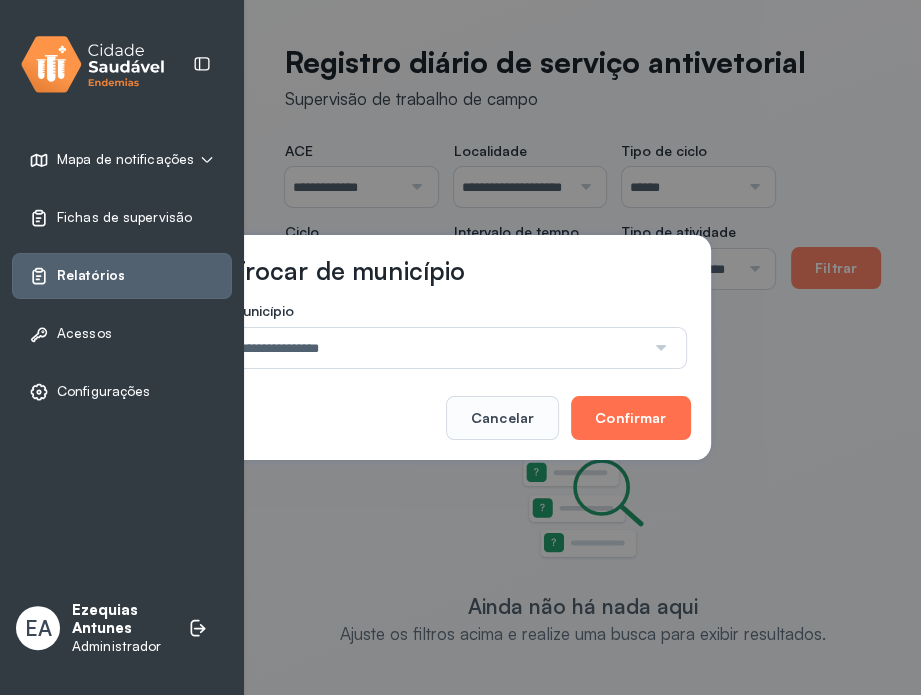 click on "Confirmar" at bounding box center [630, 418] 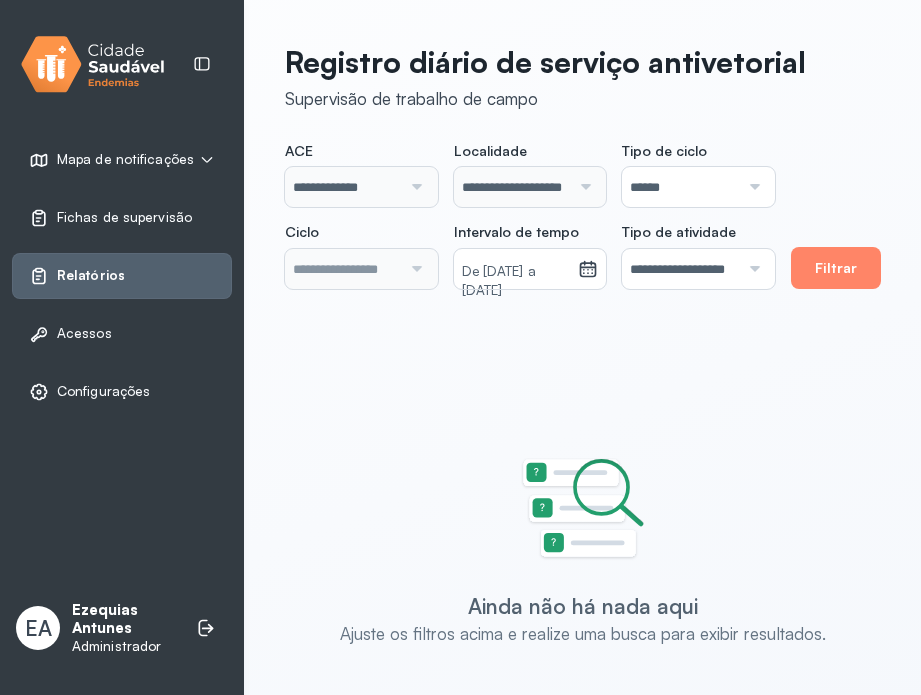 scroll, scrollTop: 0, scrollLeft: 0, axis: both 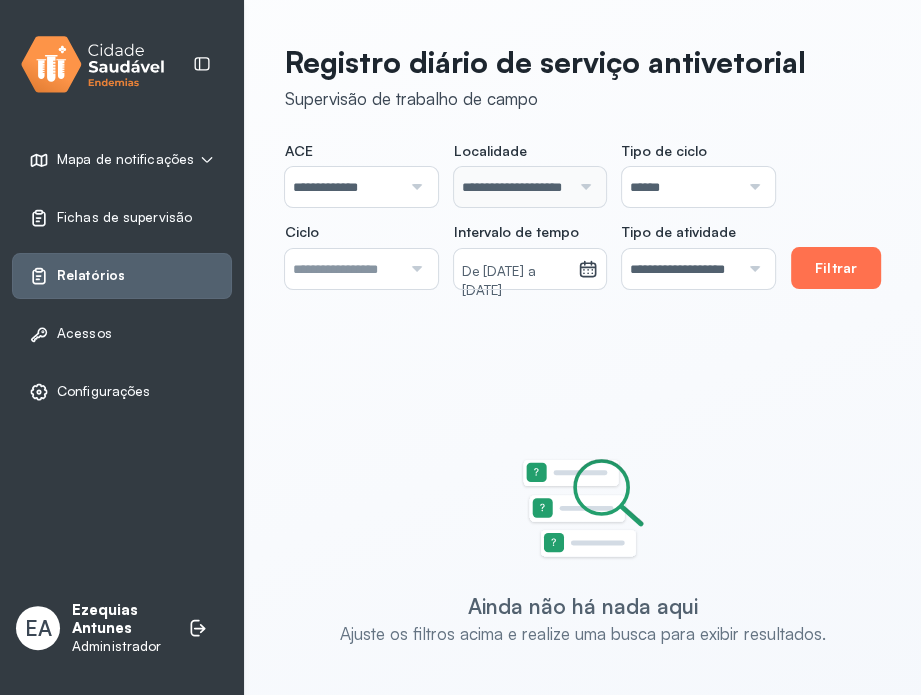click on "Filtrar" at bounding box center (836, 268) 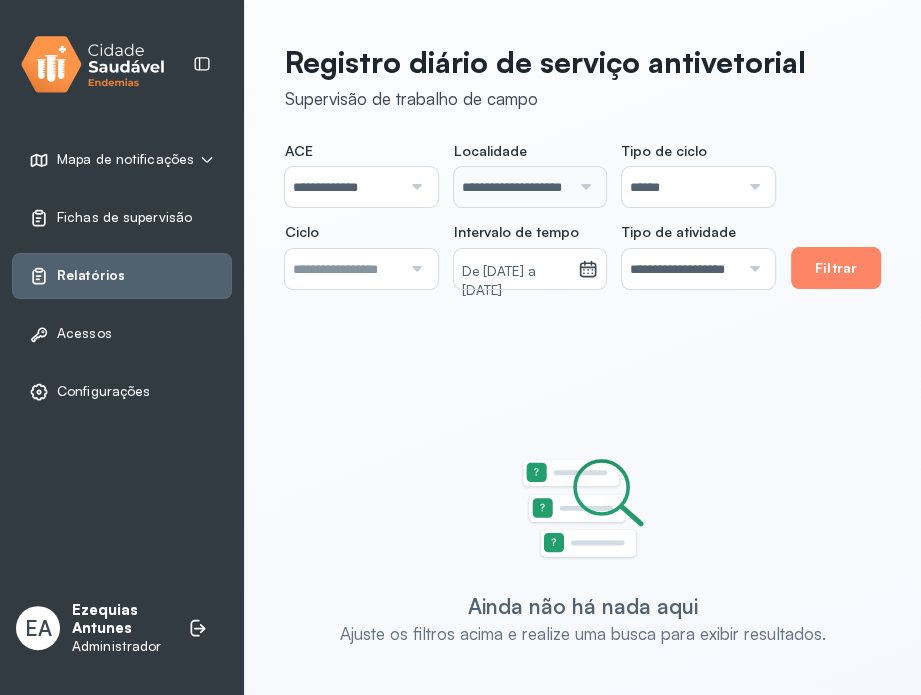 click on "Administrador" at bounding box center (120, 646) 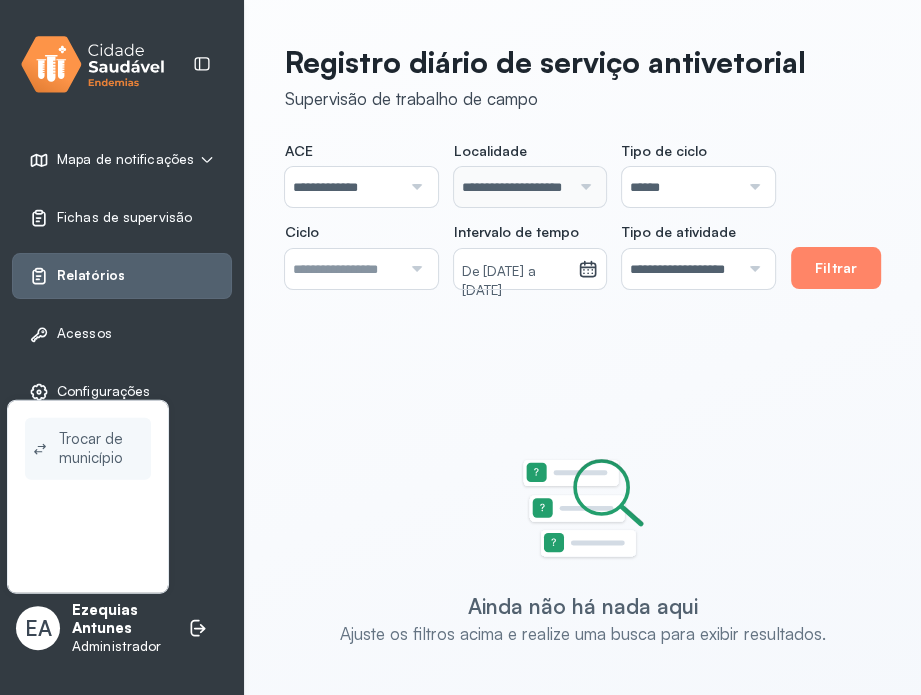 click on "Trocar de município" at bounding box center (101, 449) 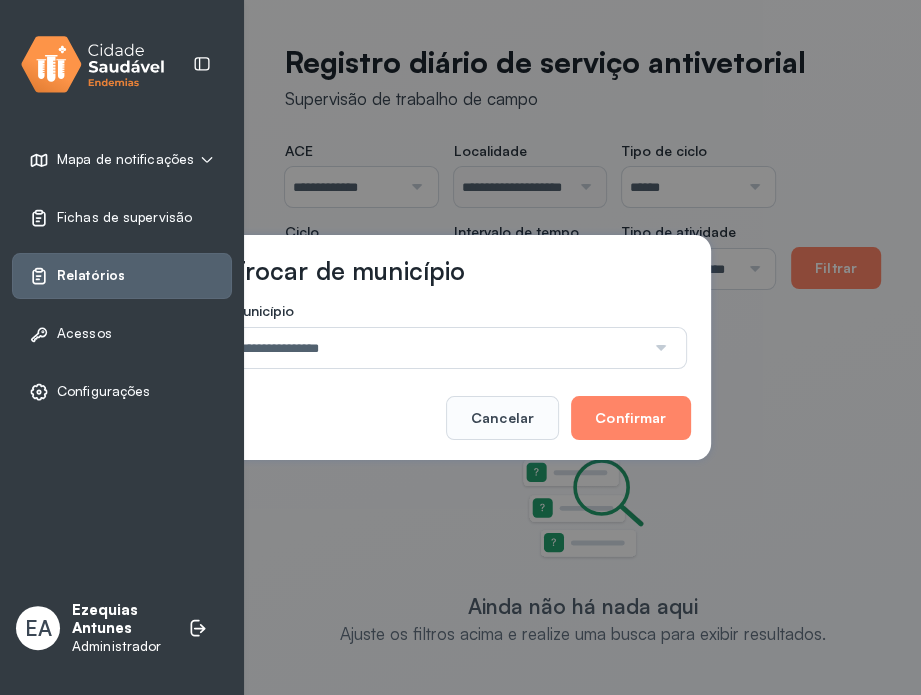 click on "**********" at bounding box center [438, 348] 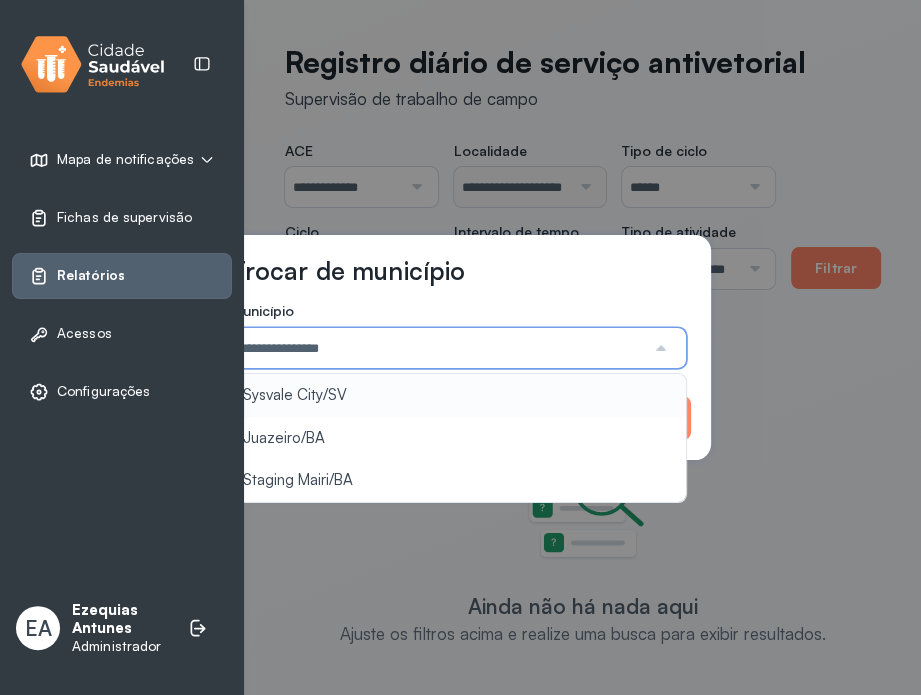 type on "**********" 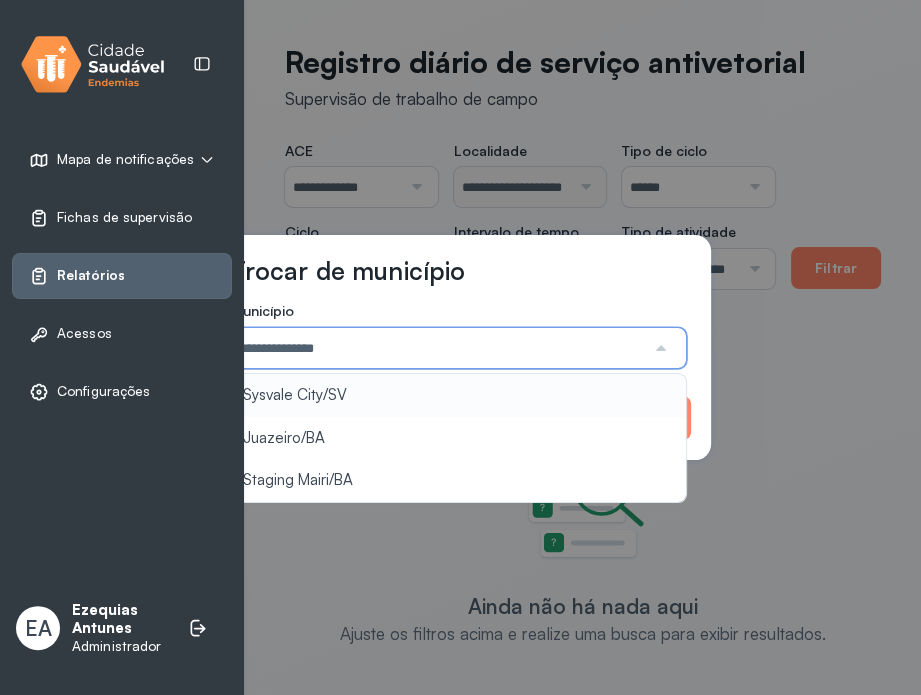 click on "**********" at bounding box center [461, 347] 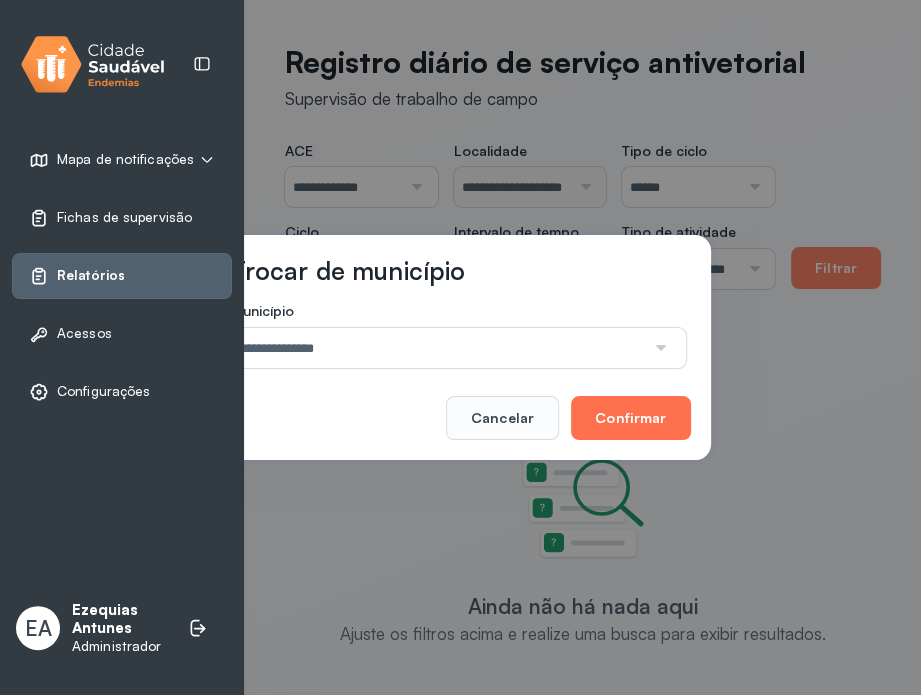 click on "Confirmar" at bounding box center [630, 418] 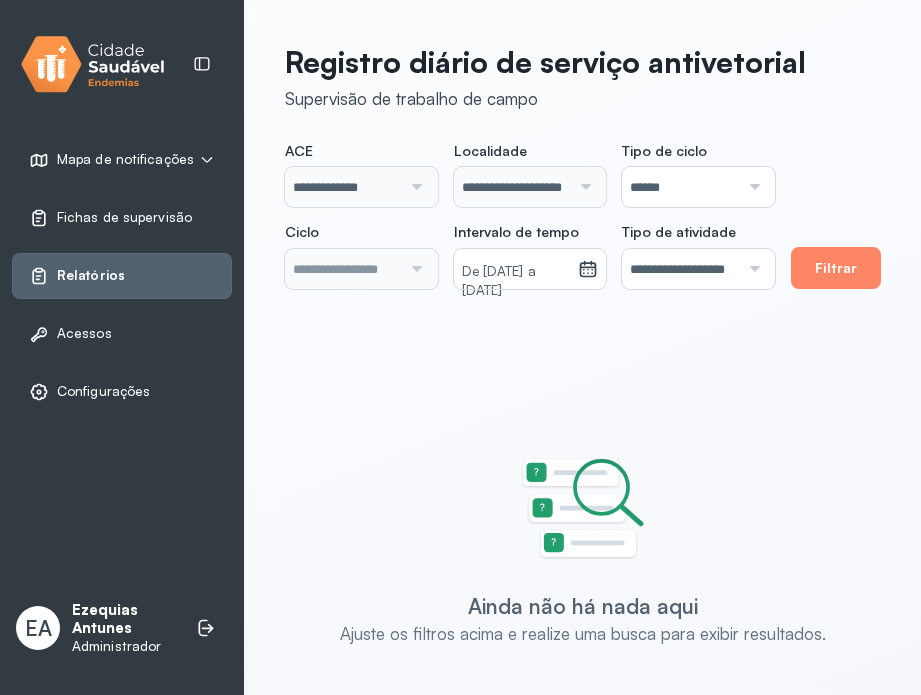scroll, scrollTop: 0, scrollLeft: 0, axis: both 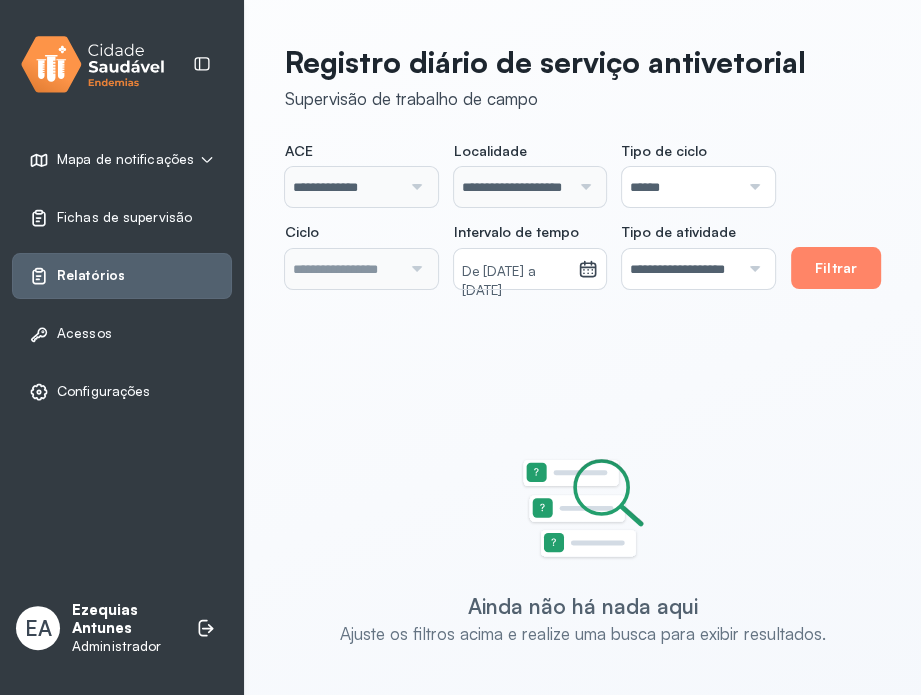 type on "**********" 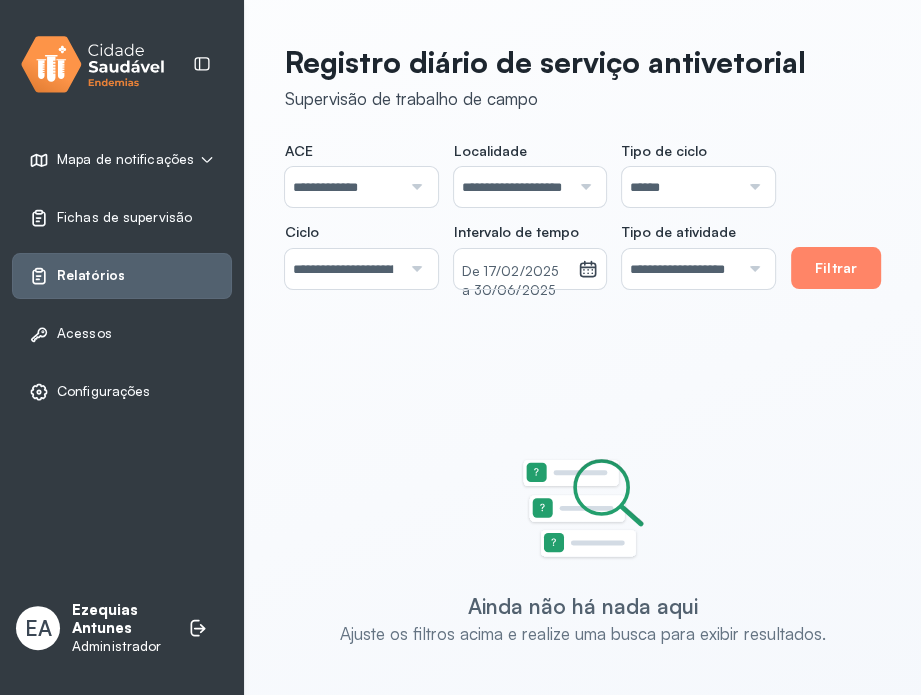 click on "Fichas de supervisão" at bounding box center [122, 218] 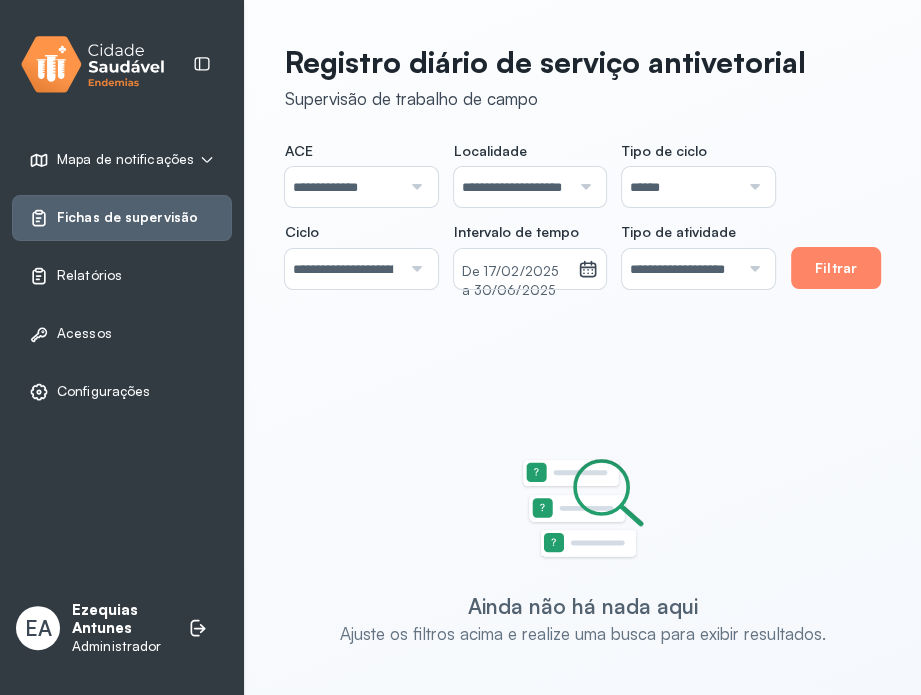 click on "Fichas de supervisão" at bounding box center [127, 217] 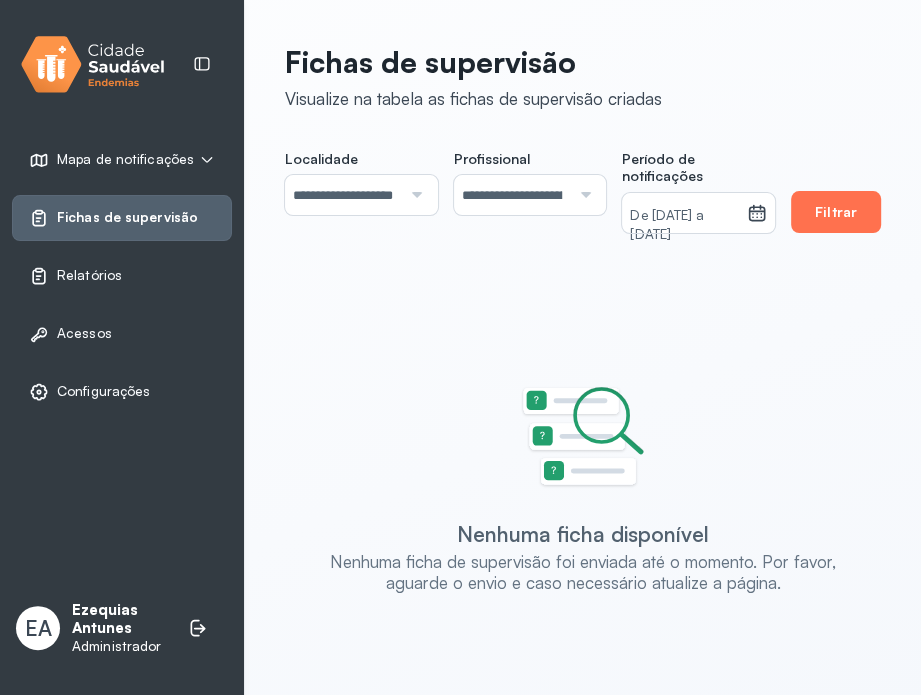 click on "Filtrar" at bounding box center [836, 212] 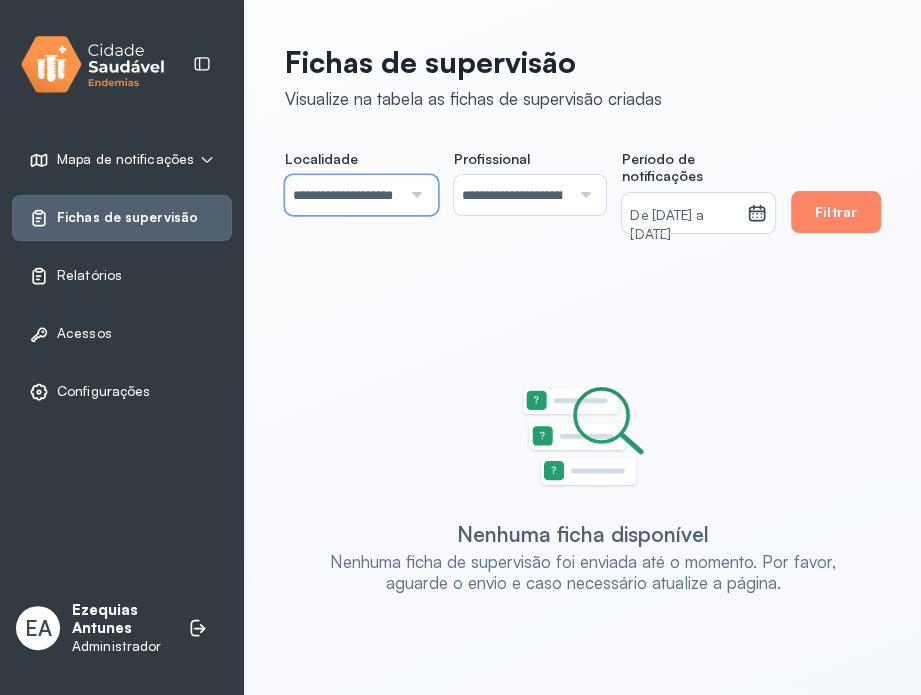click on "**********" at bounding box center [343, 195] 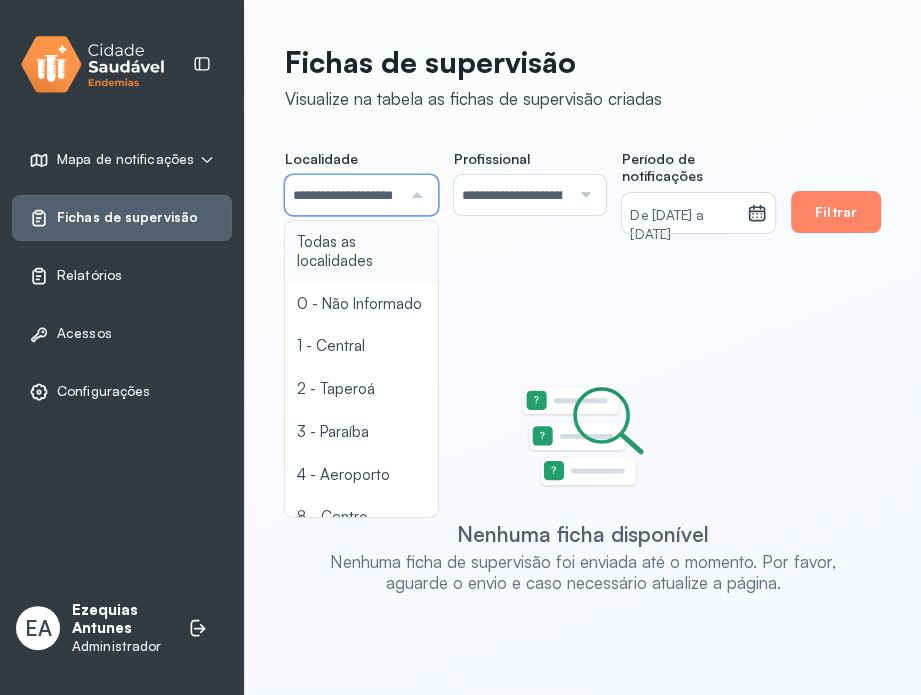 click on "De [DATE] a [DATE]" at bounding box center [684, 226] 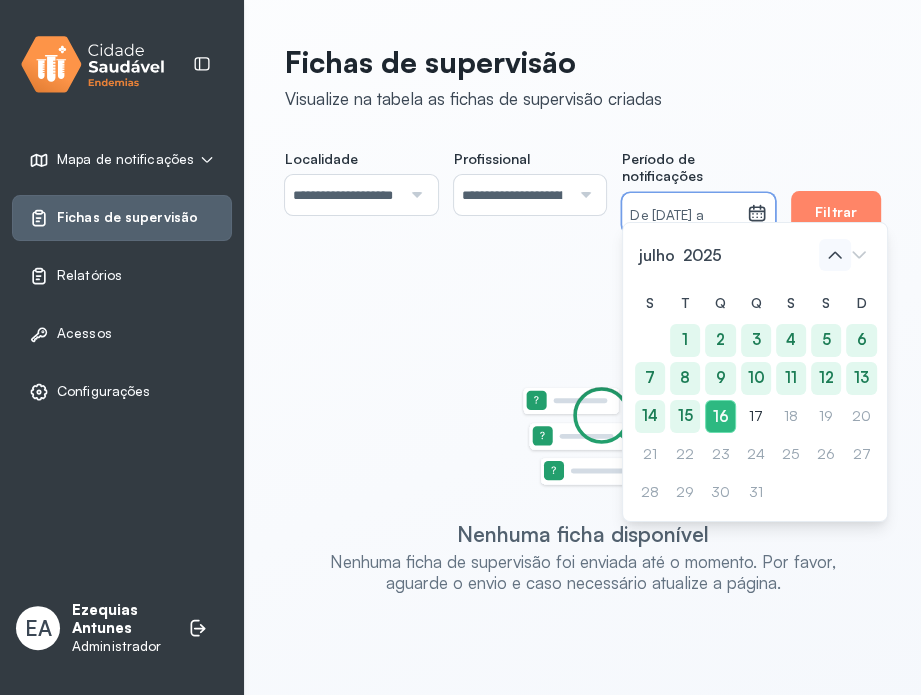 click 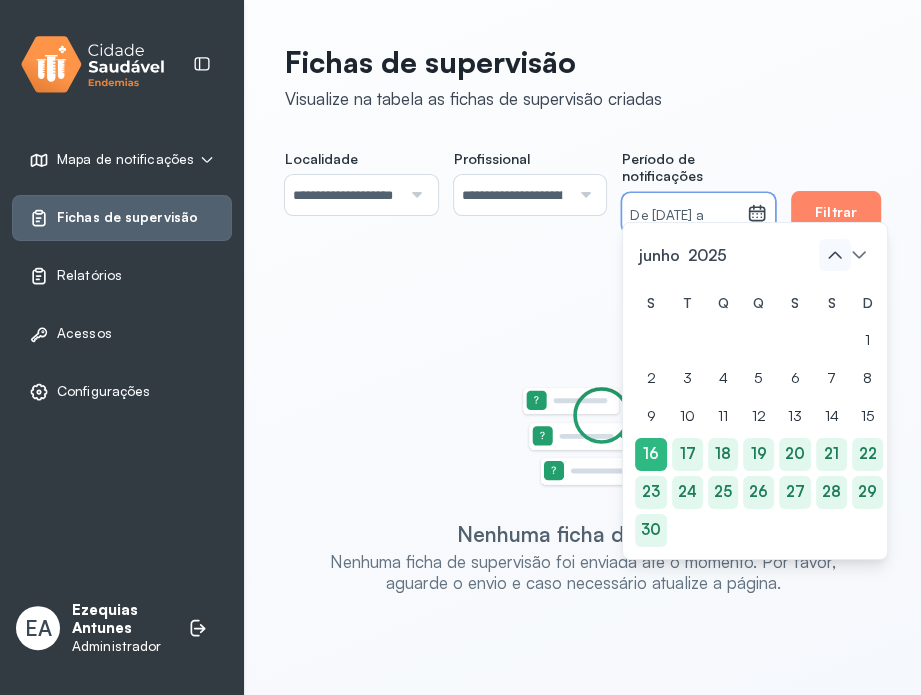 click 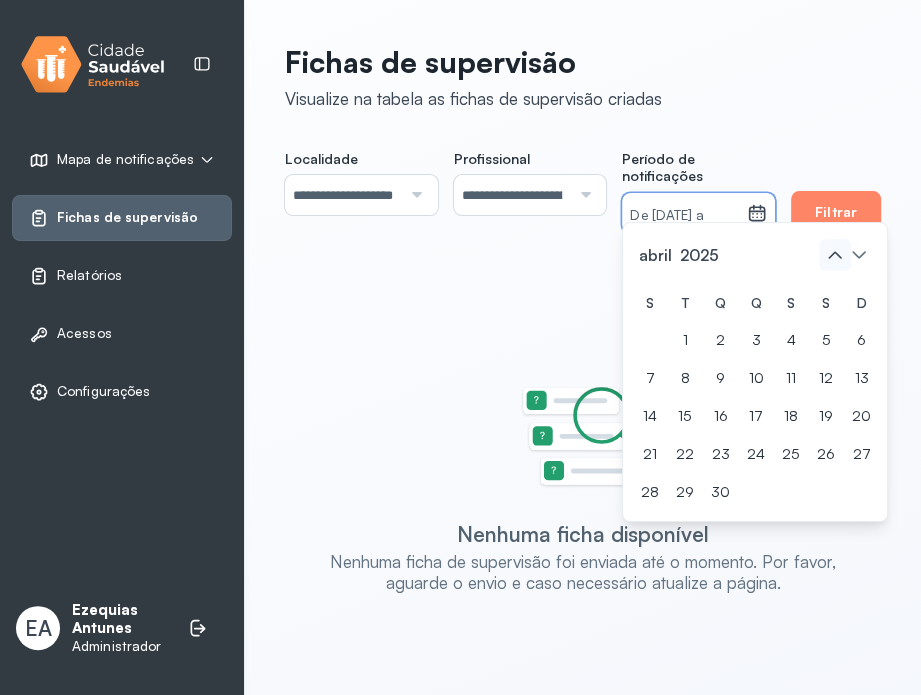 click 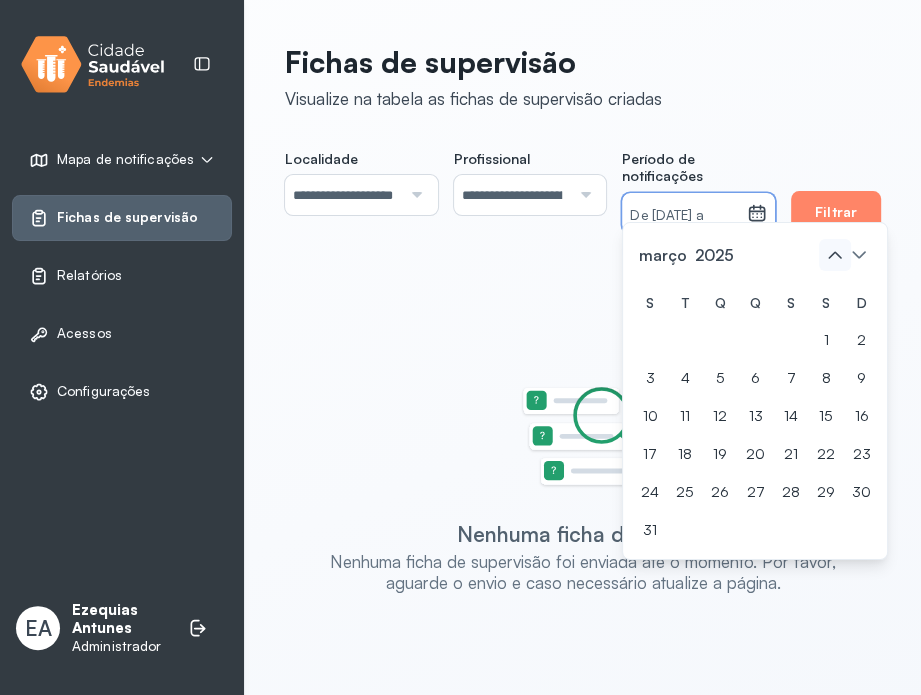 click 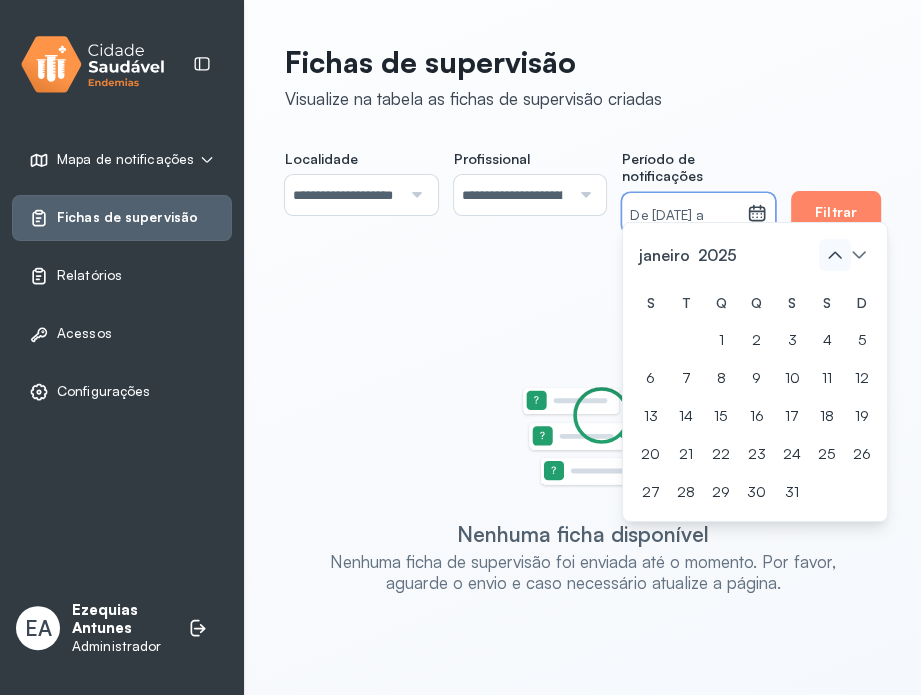 click 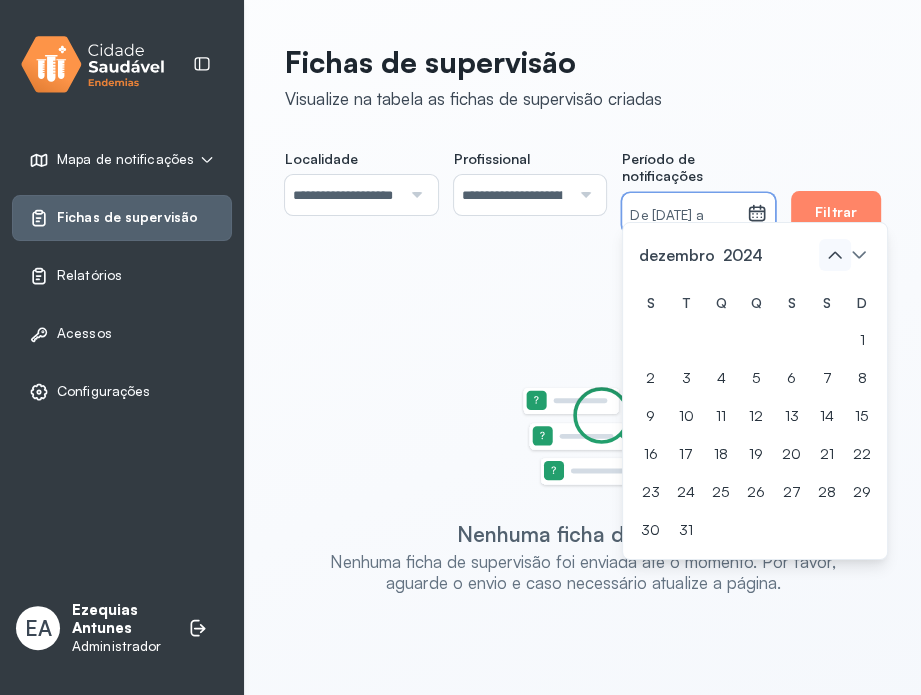 click 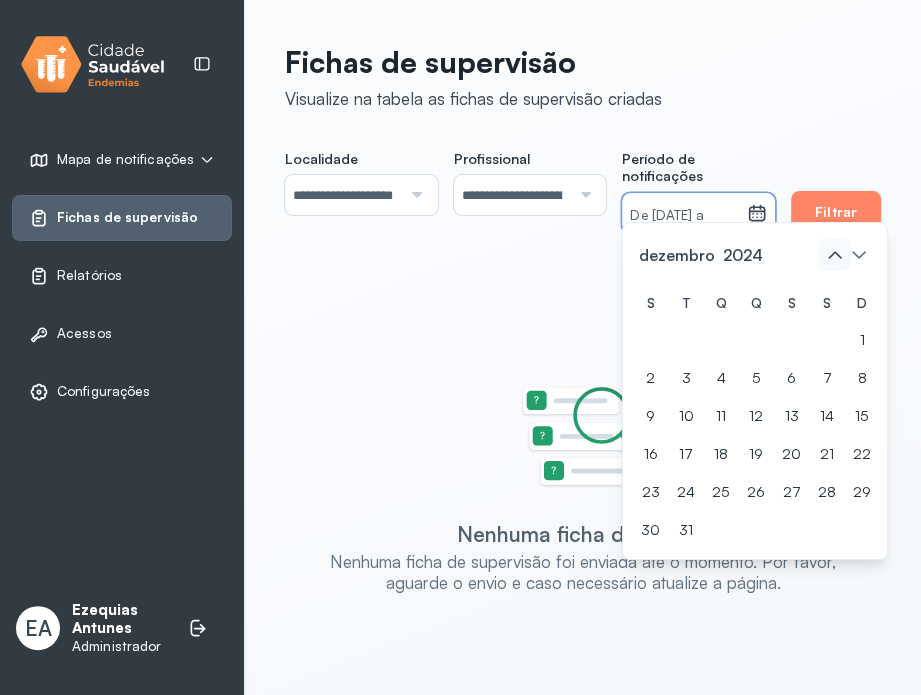 click 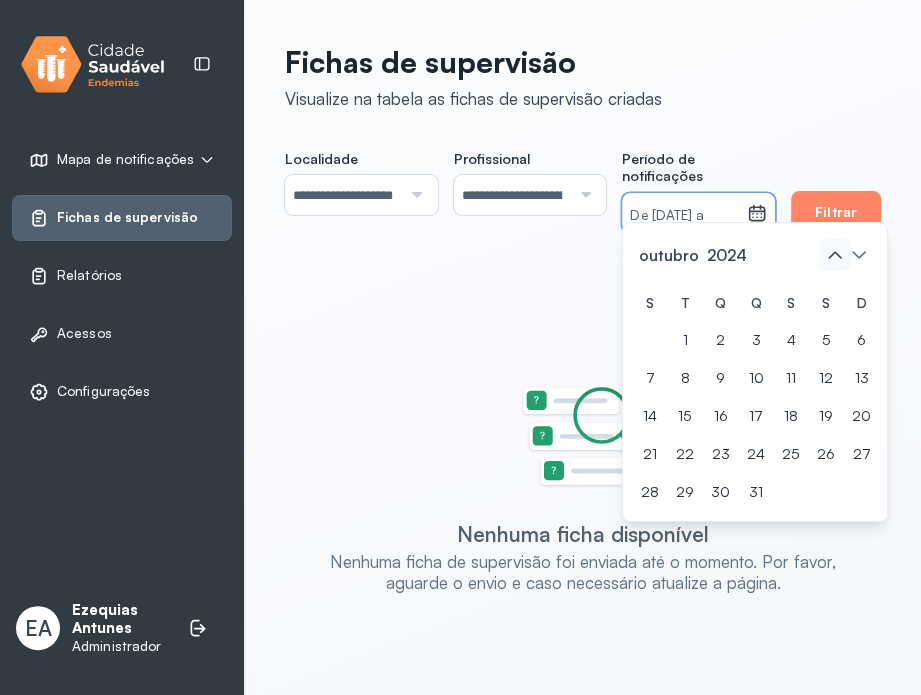 click 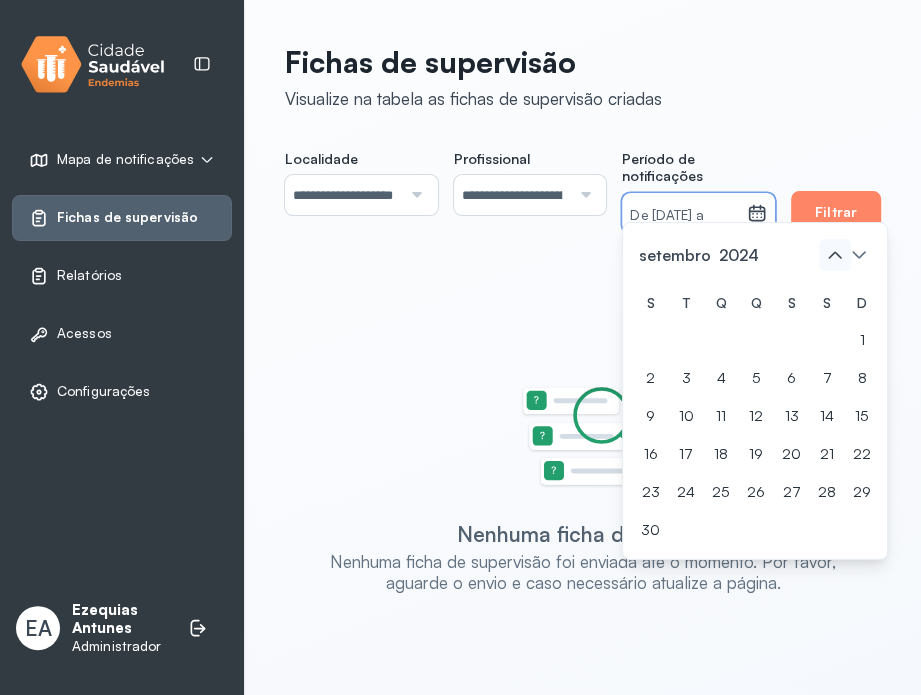 click 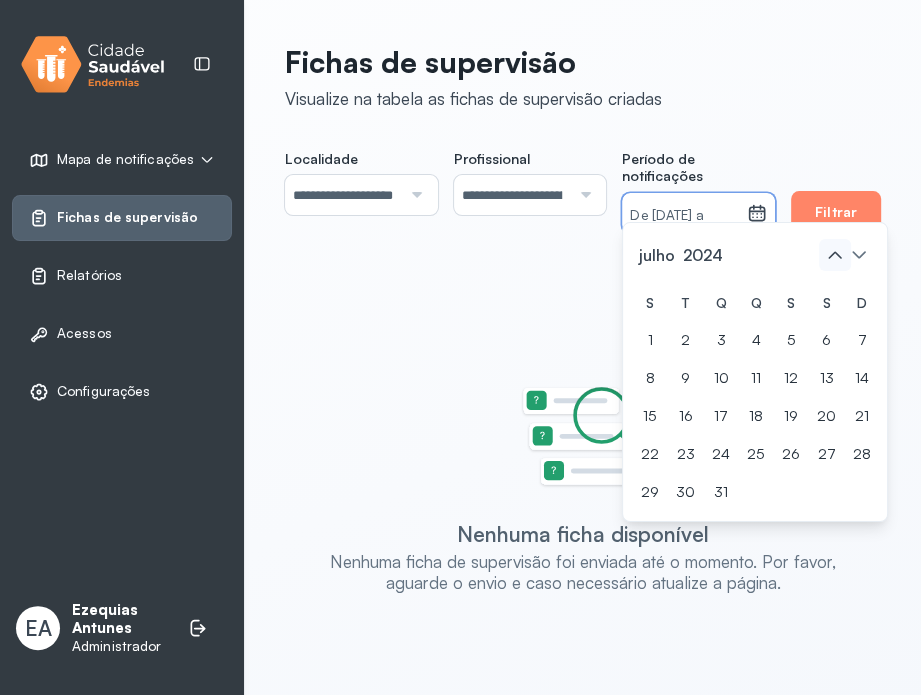 click 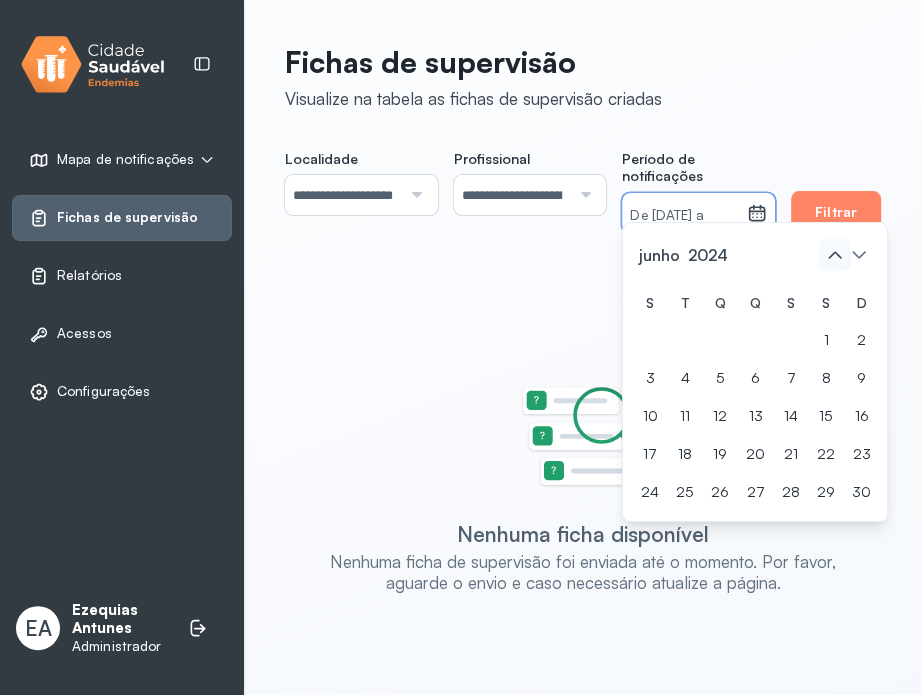 click 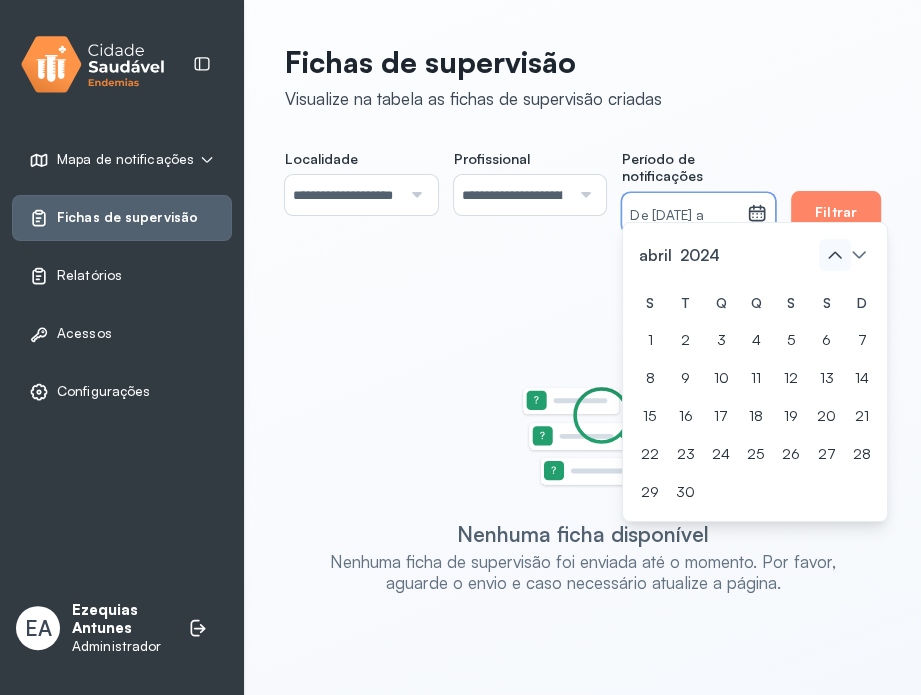 click 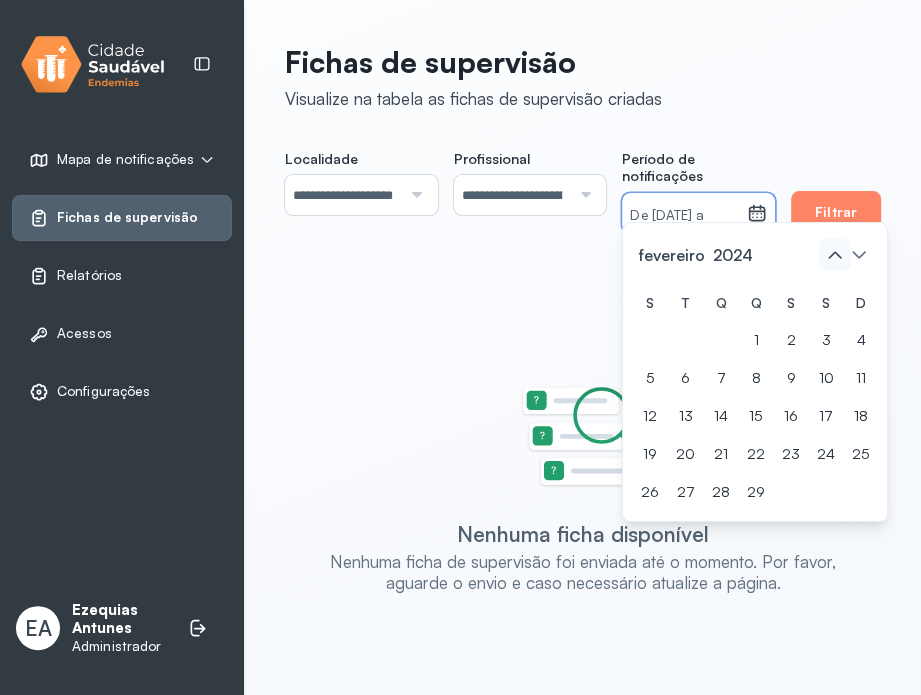 click 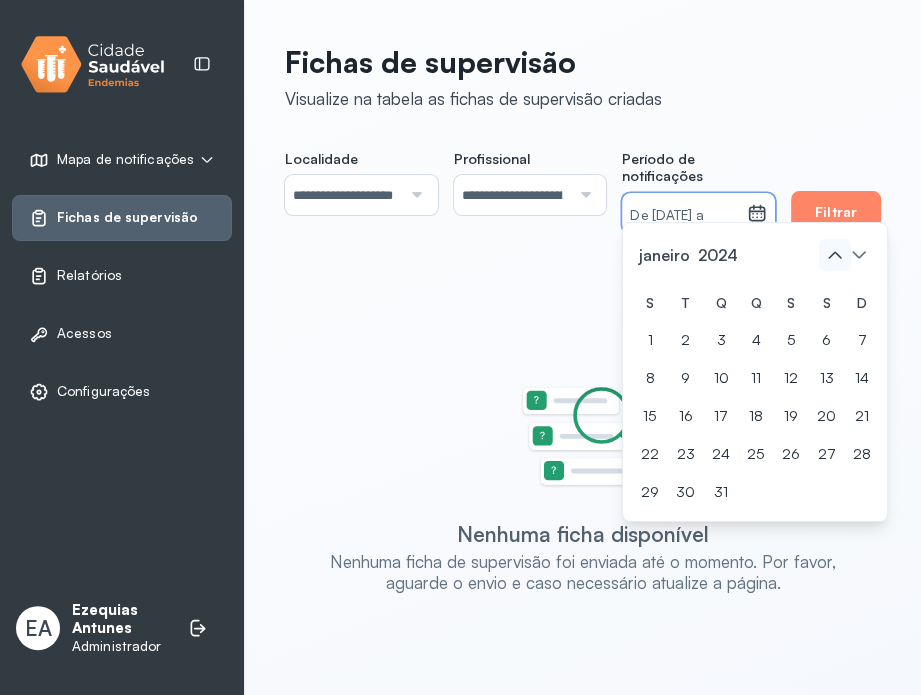 click 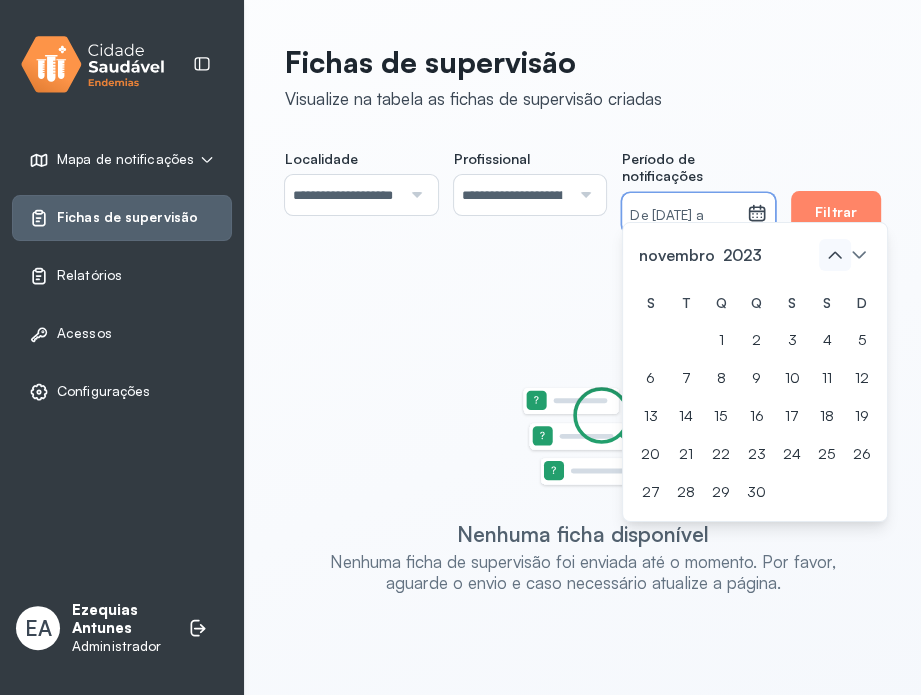 click 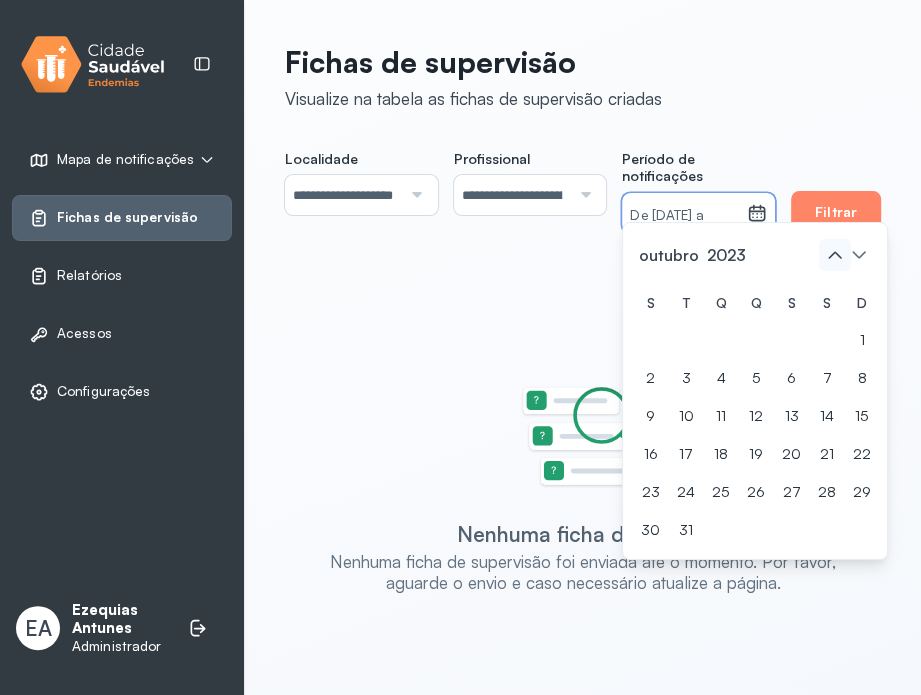 click 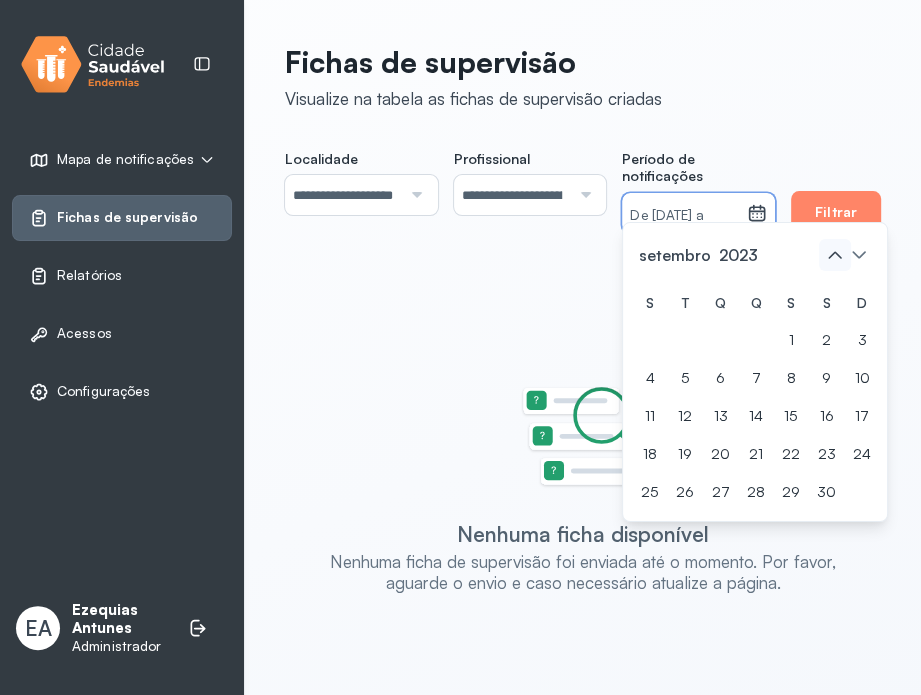 click 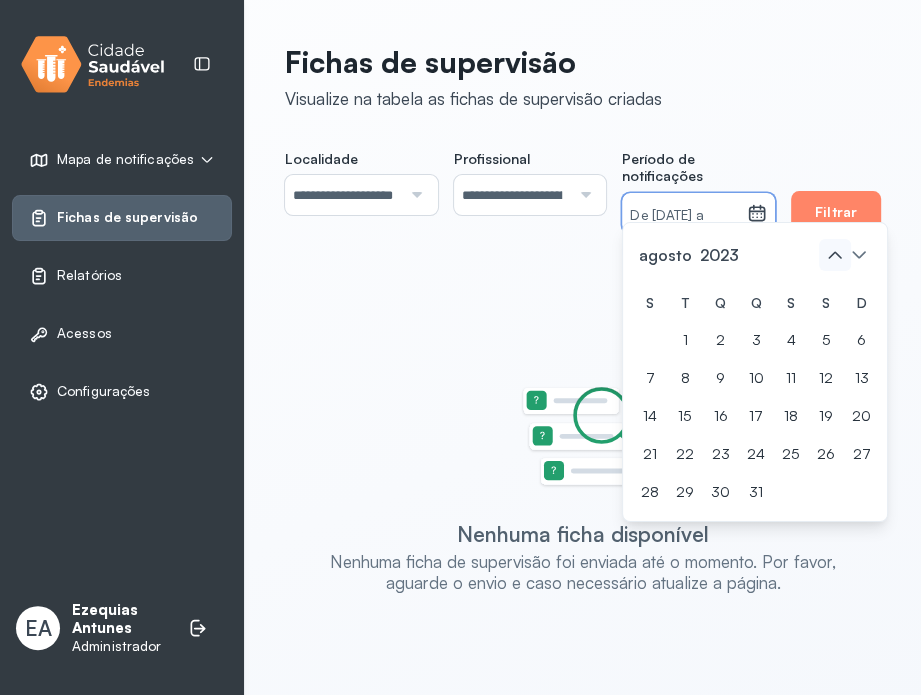 click 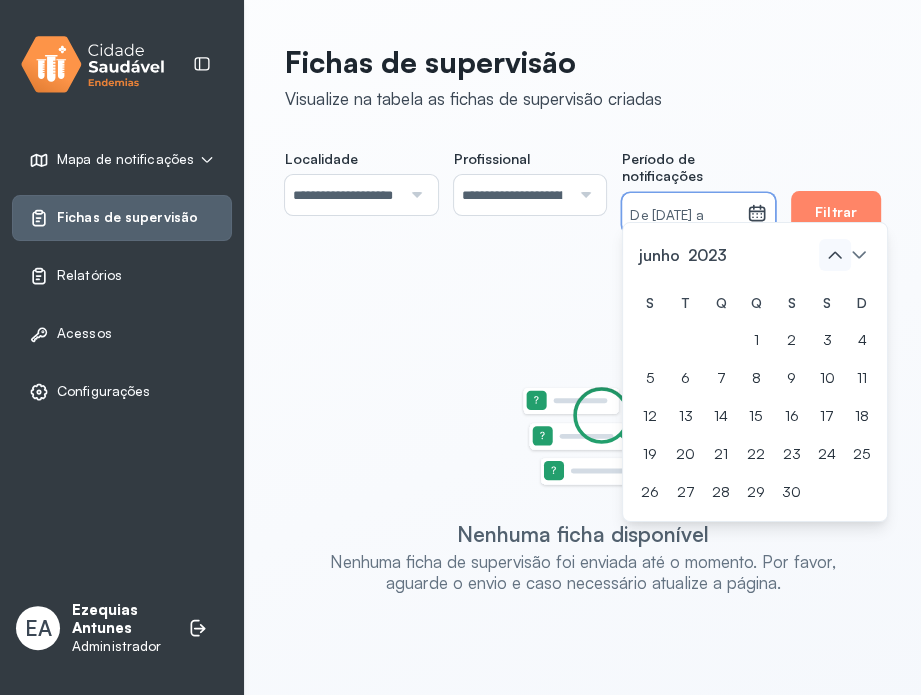 click 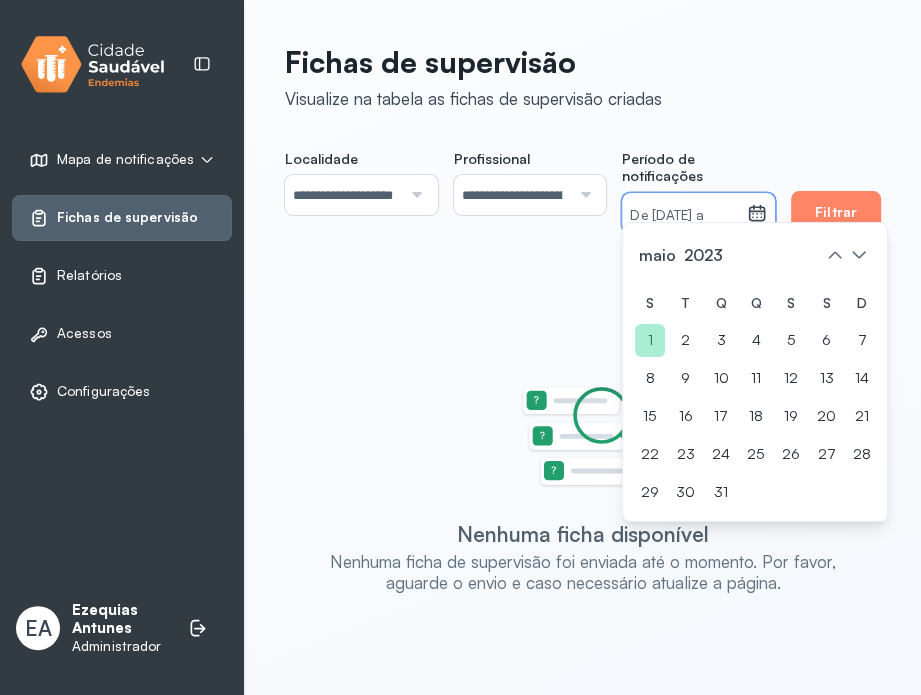 click on "1" 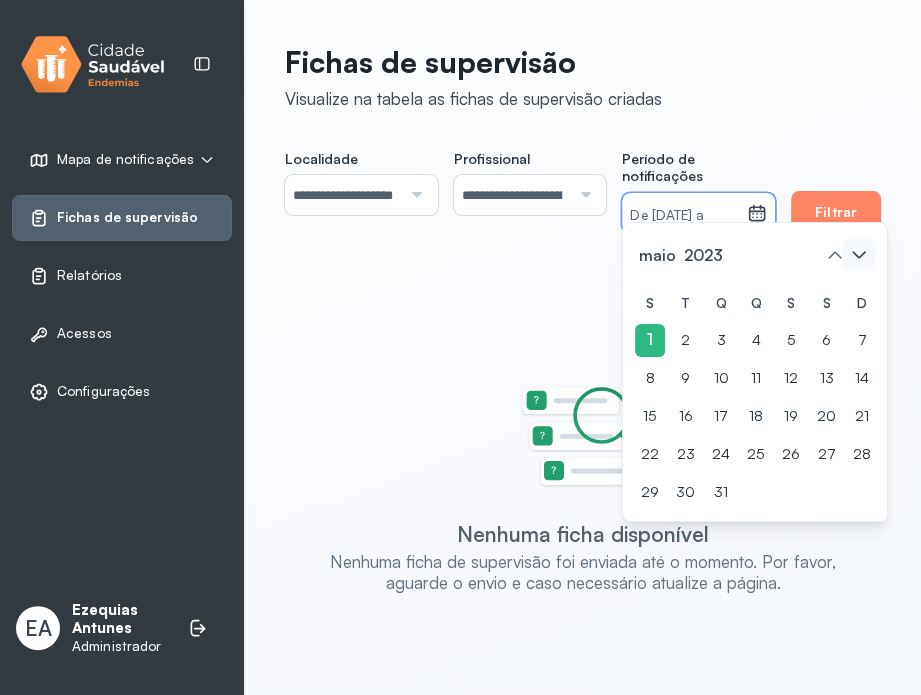 click 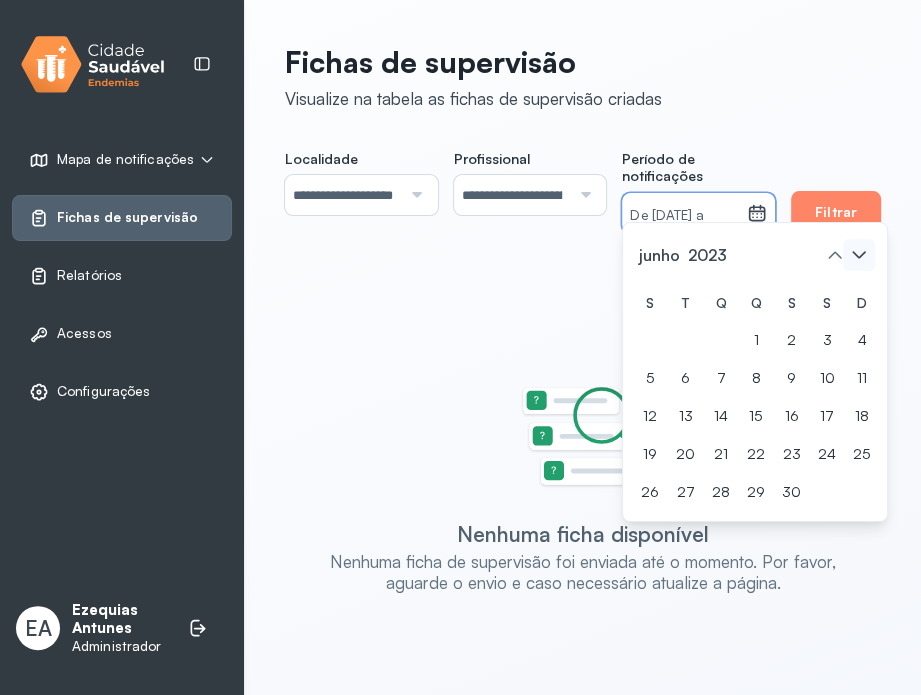 click 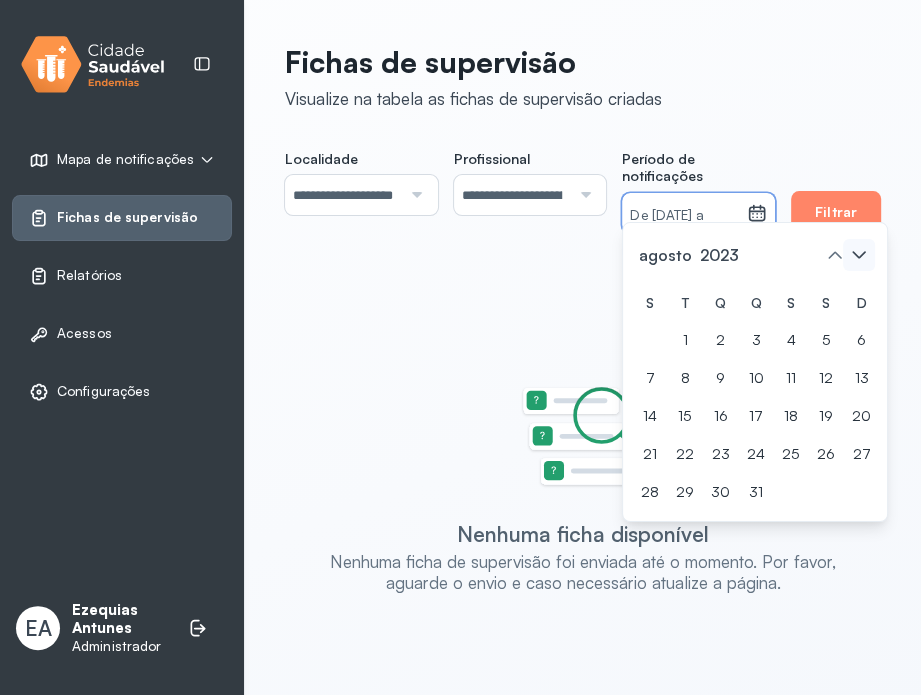click 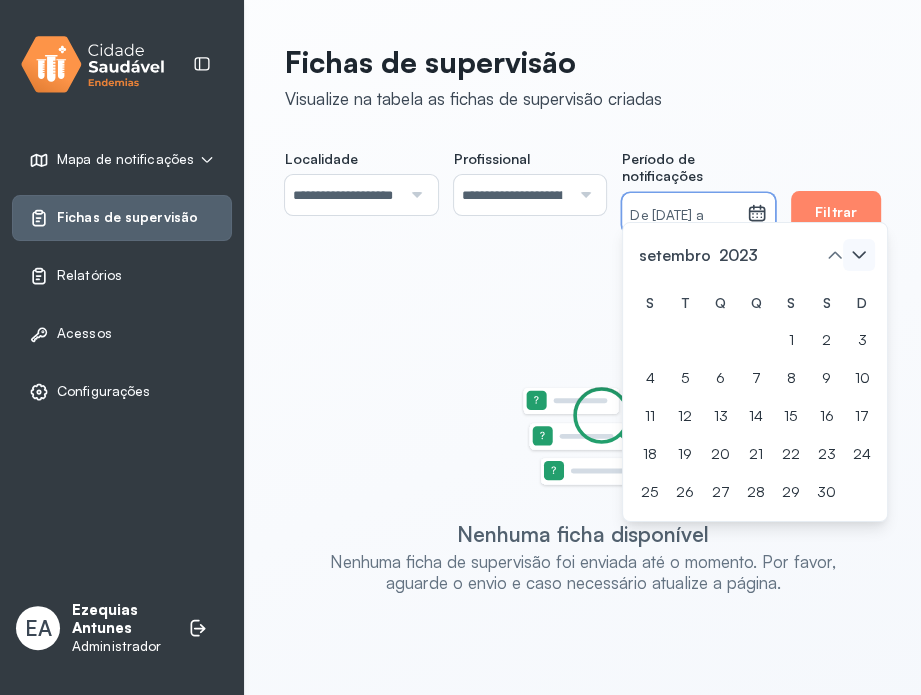 click 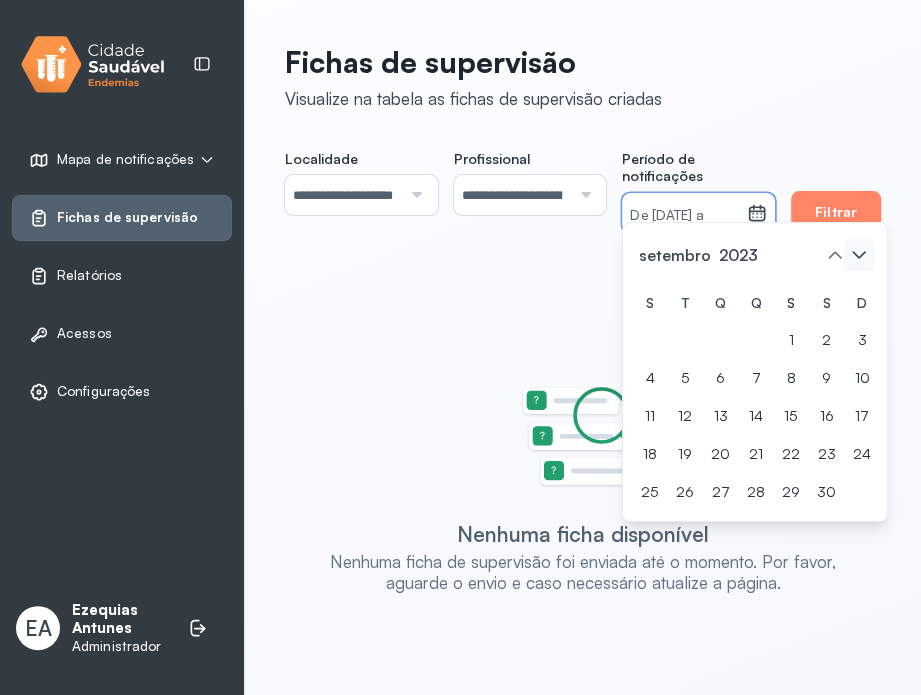 click 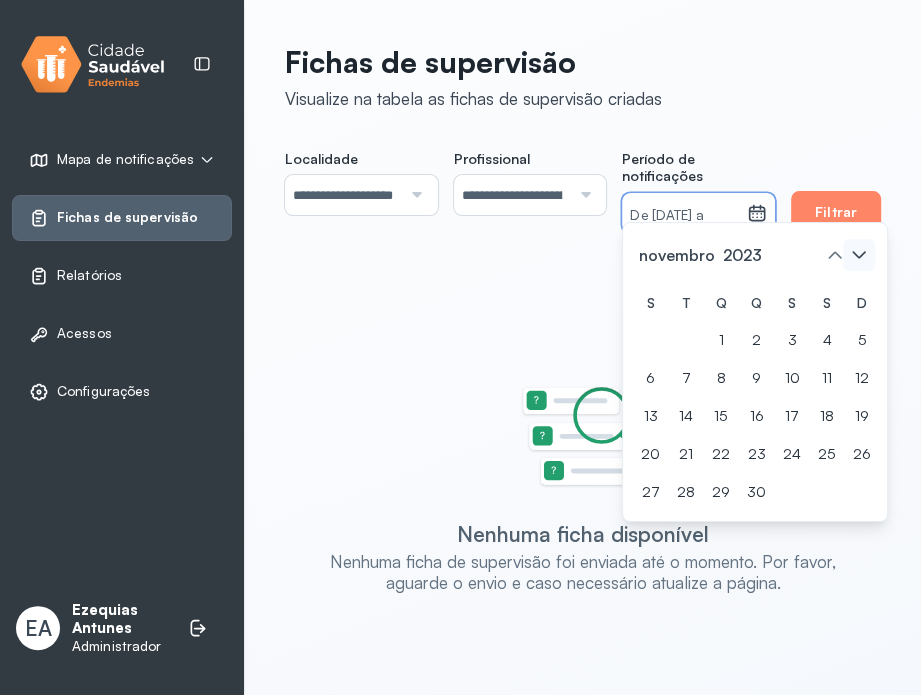 click 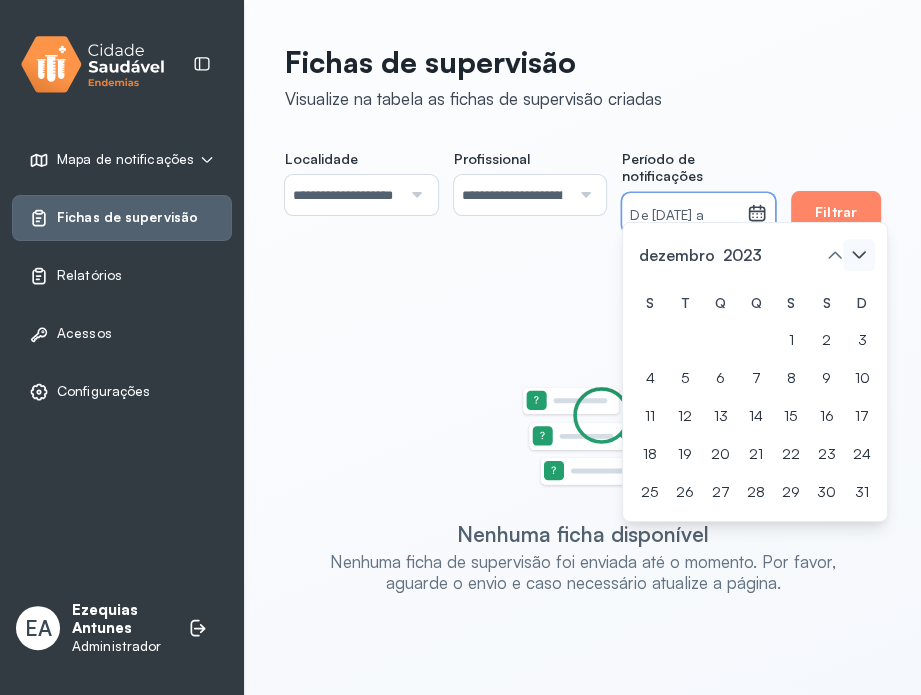 click 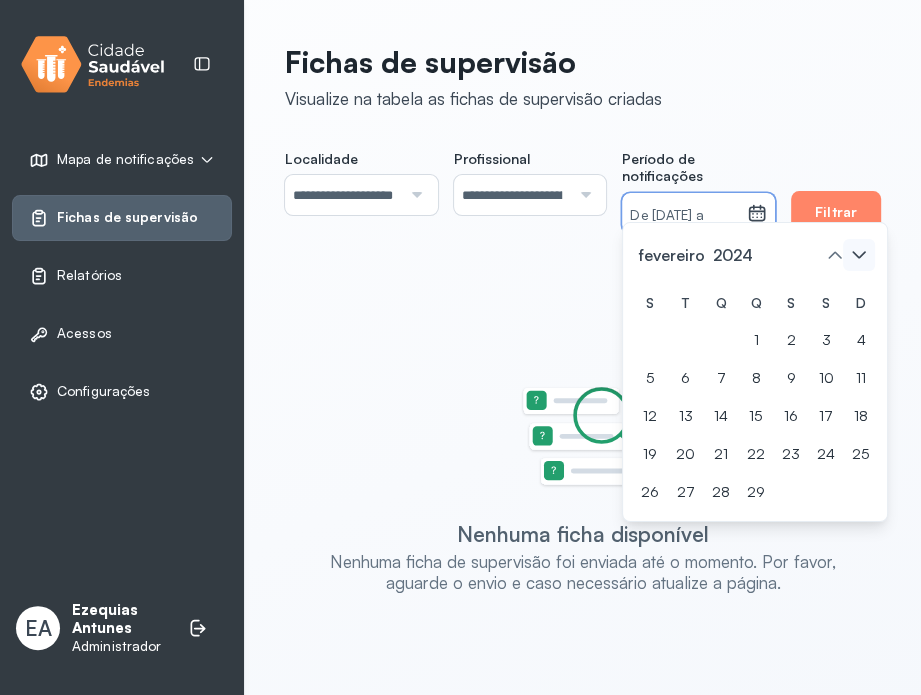 click 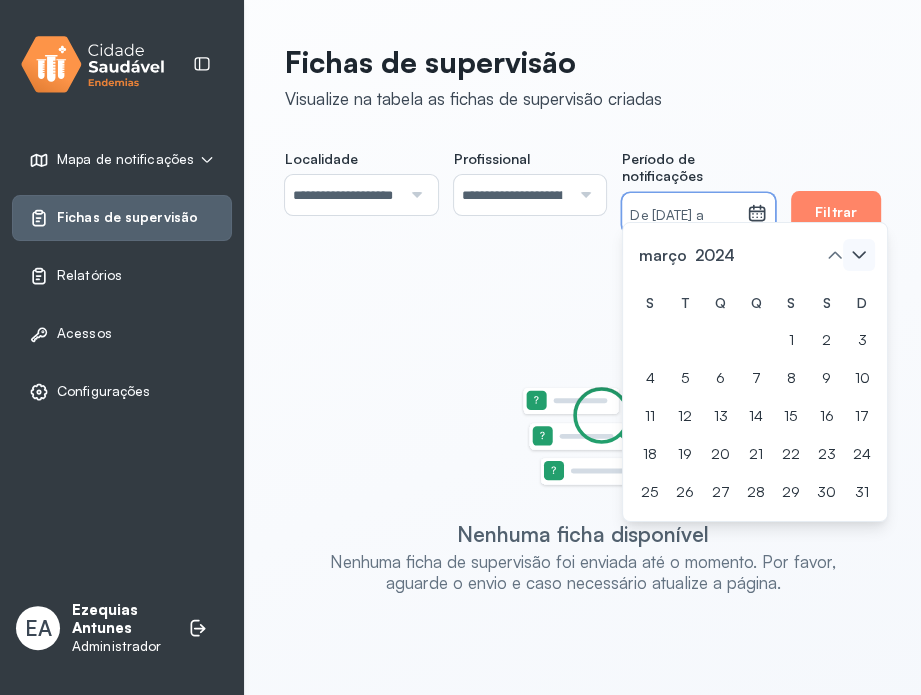 click 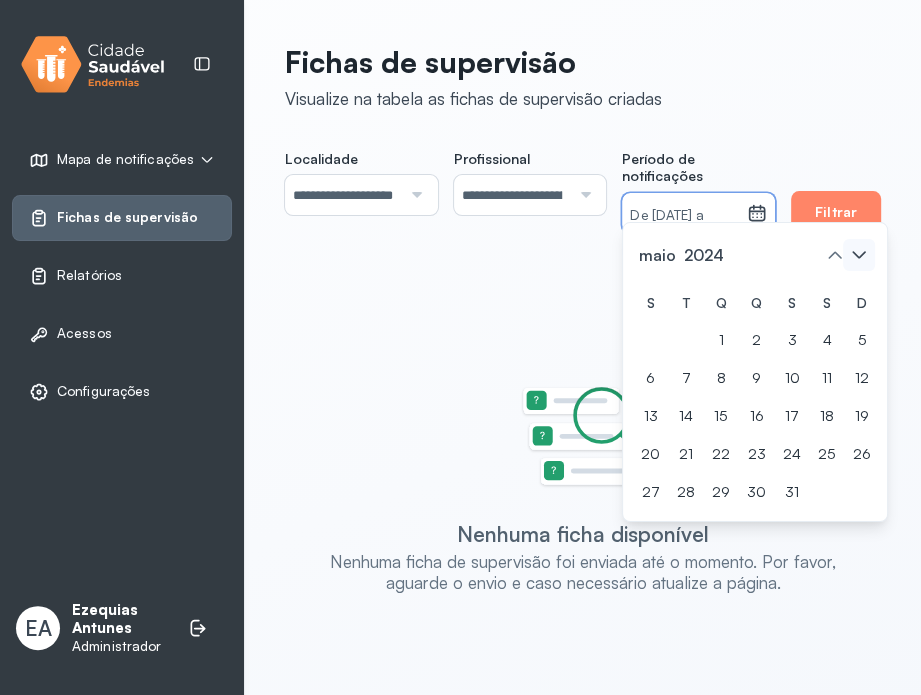 click 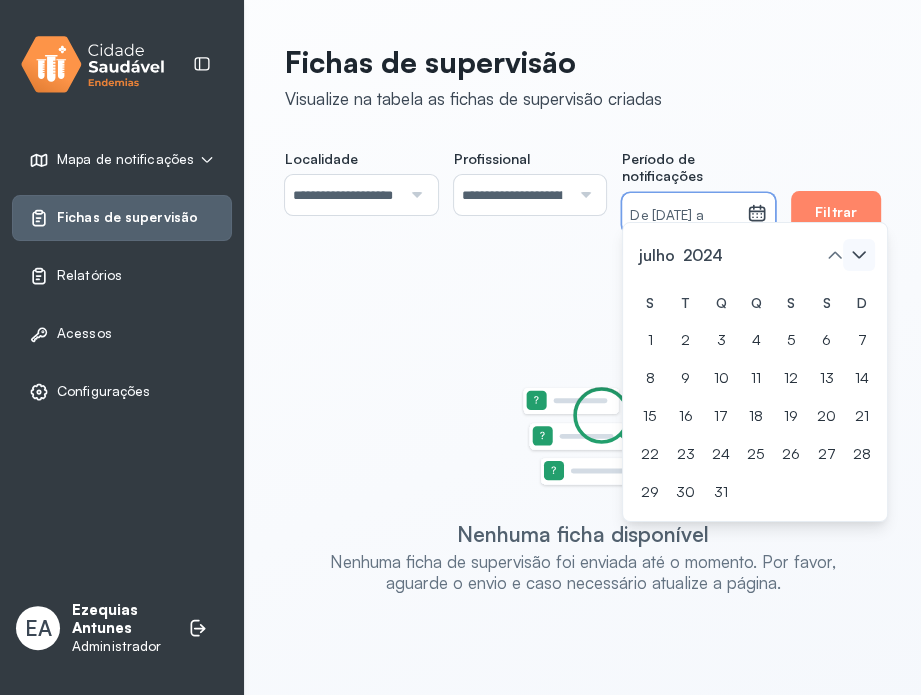 click 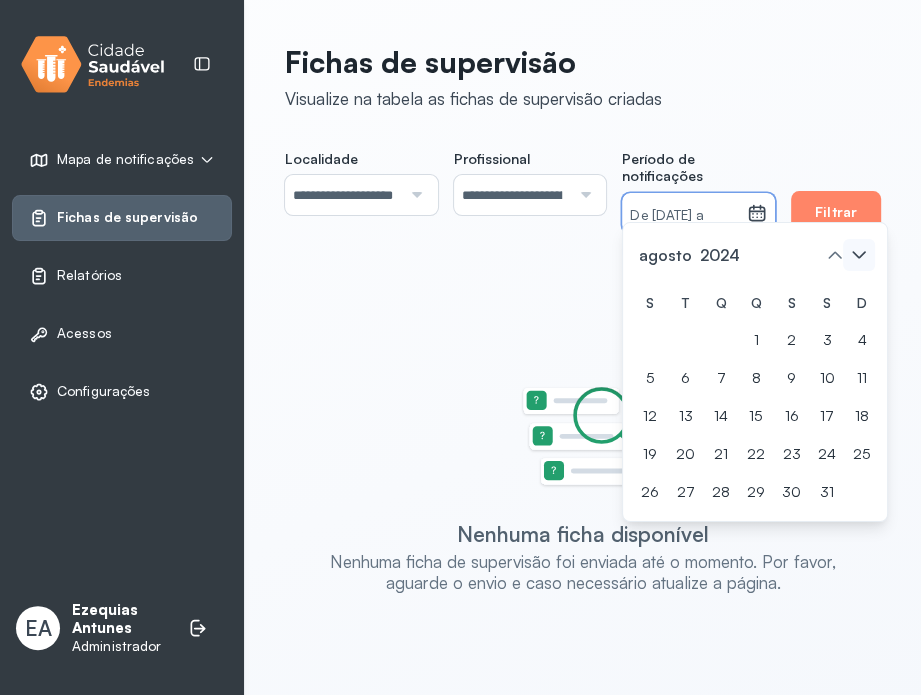 click 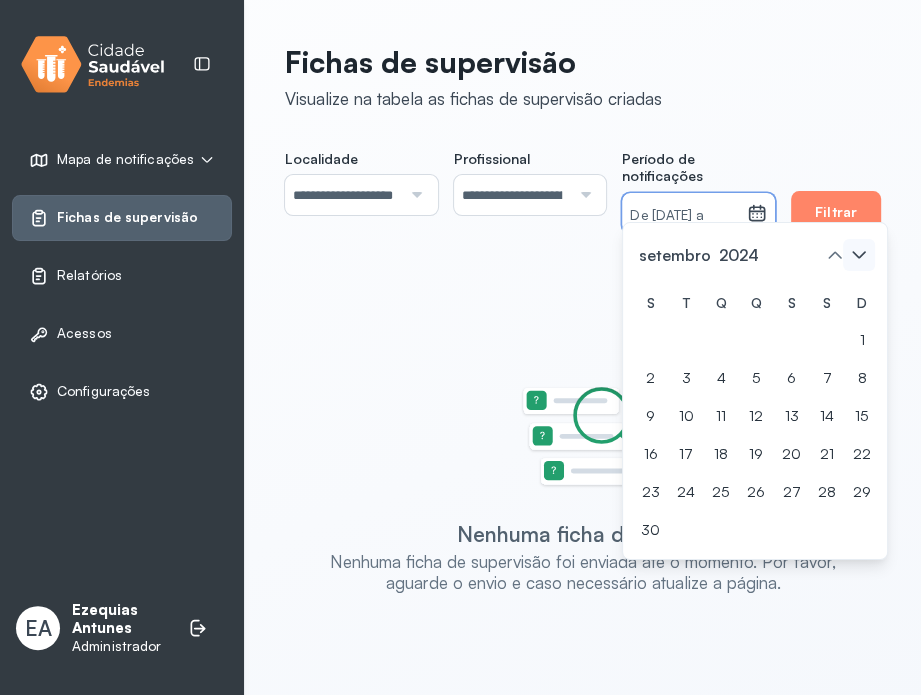 click 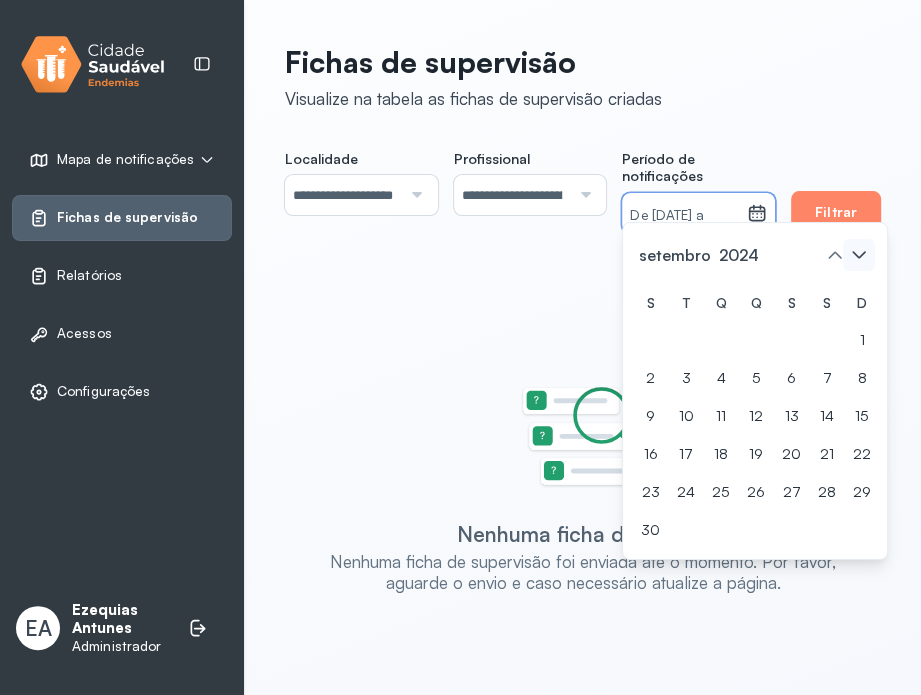 click 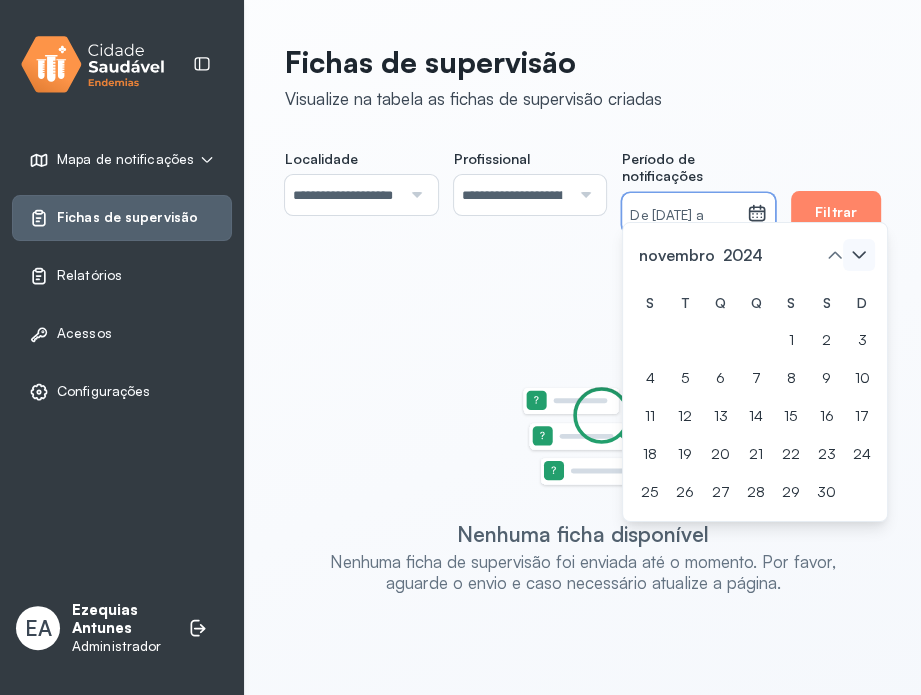 click 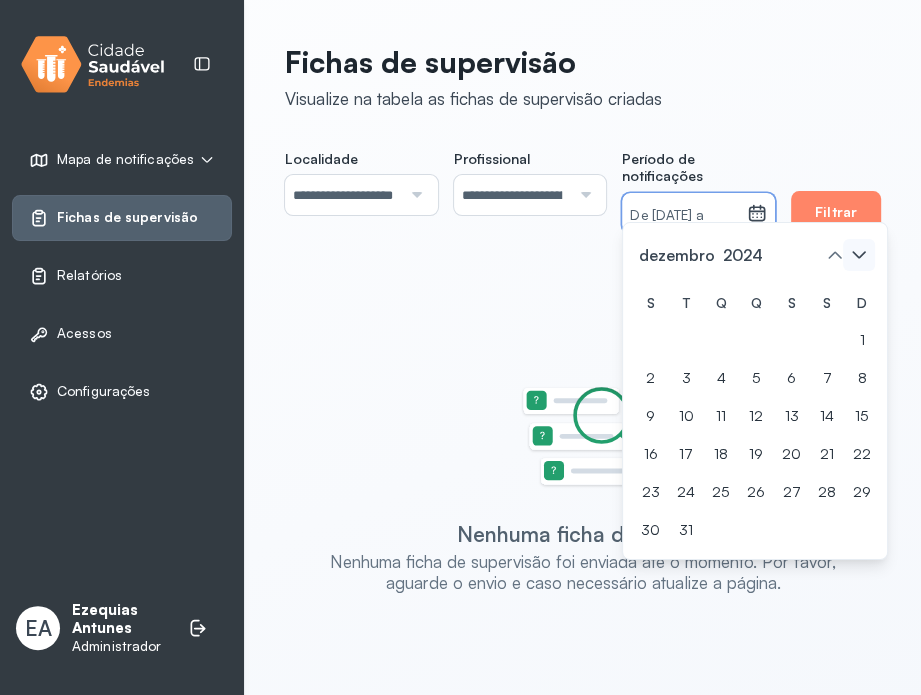 click 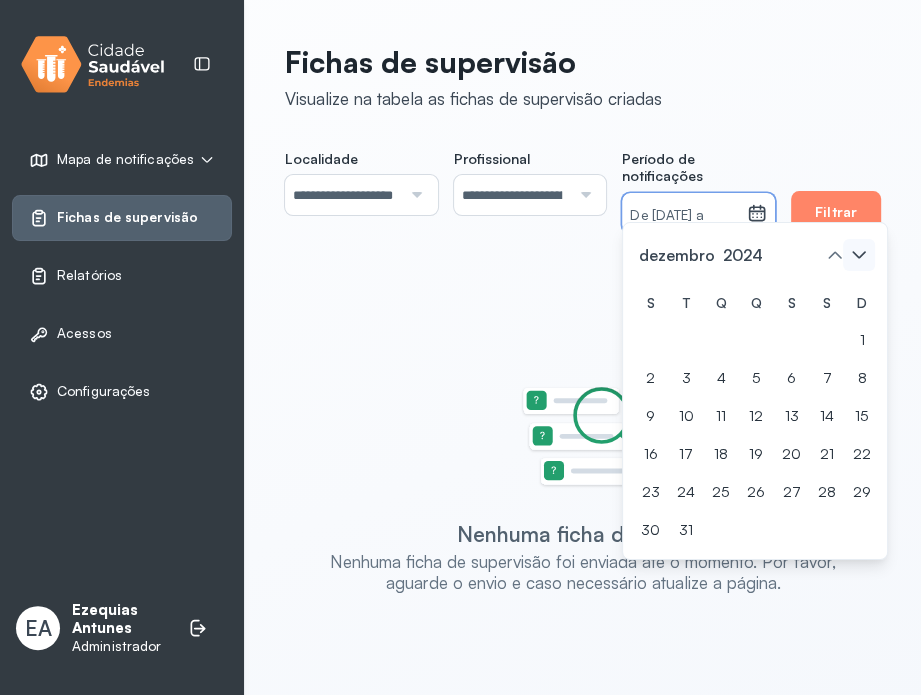 click 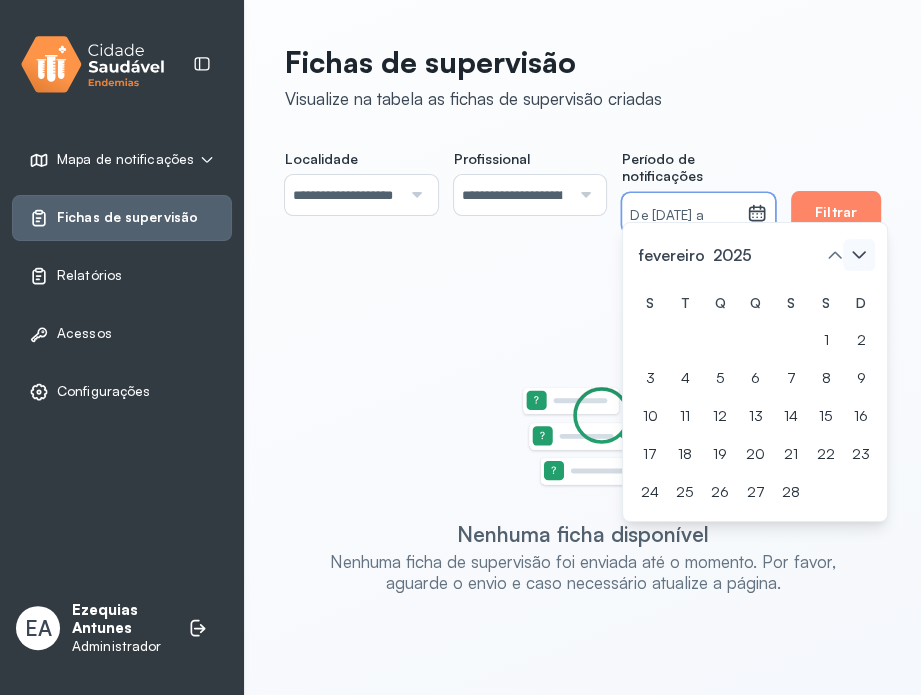 click 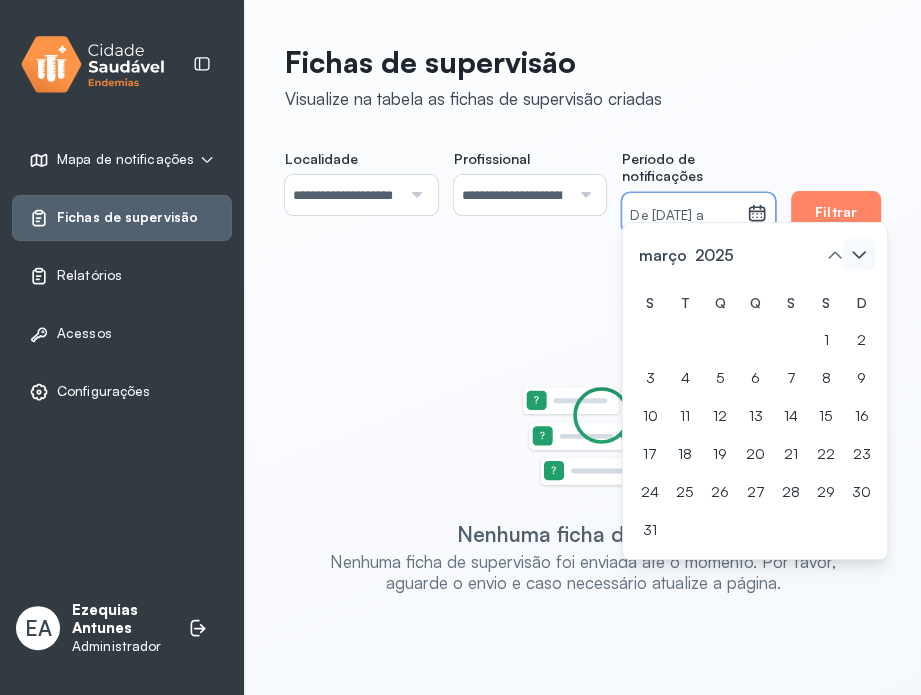 click 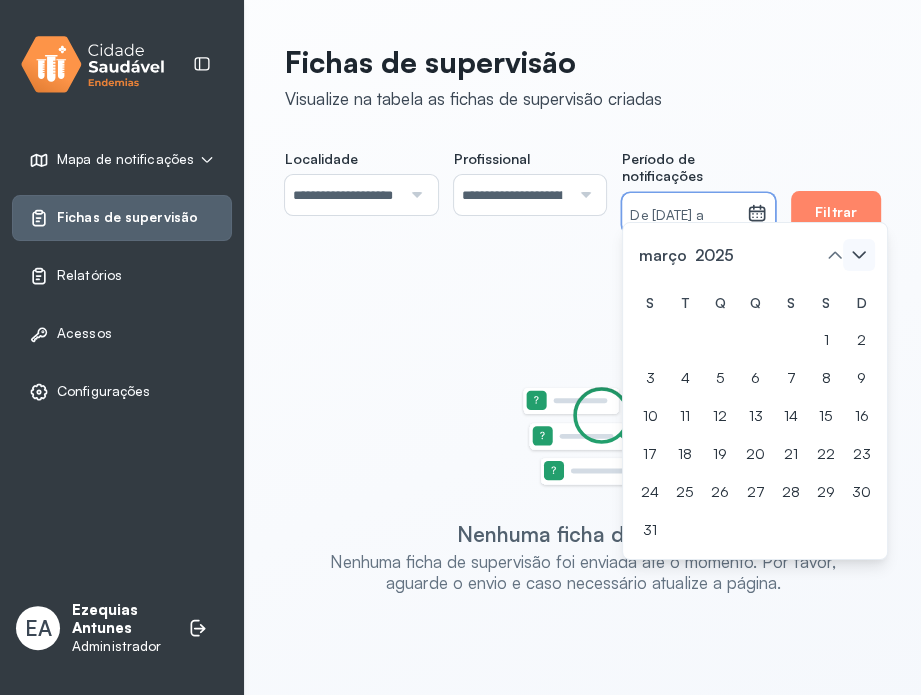 click 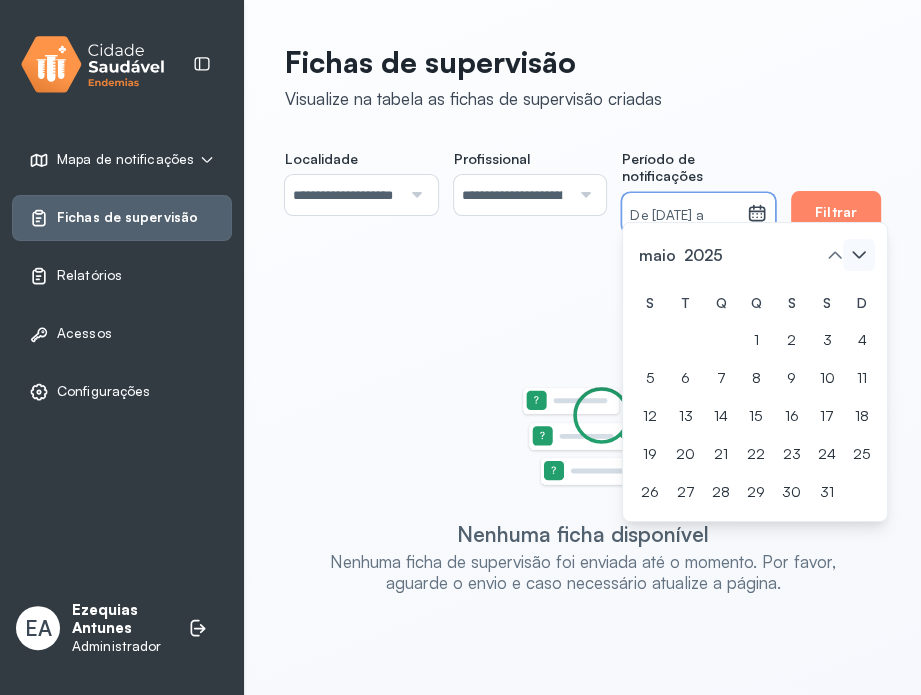 click 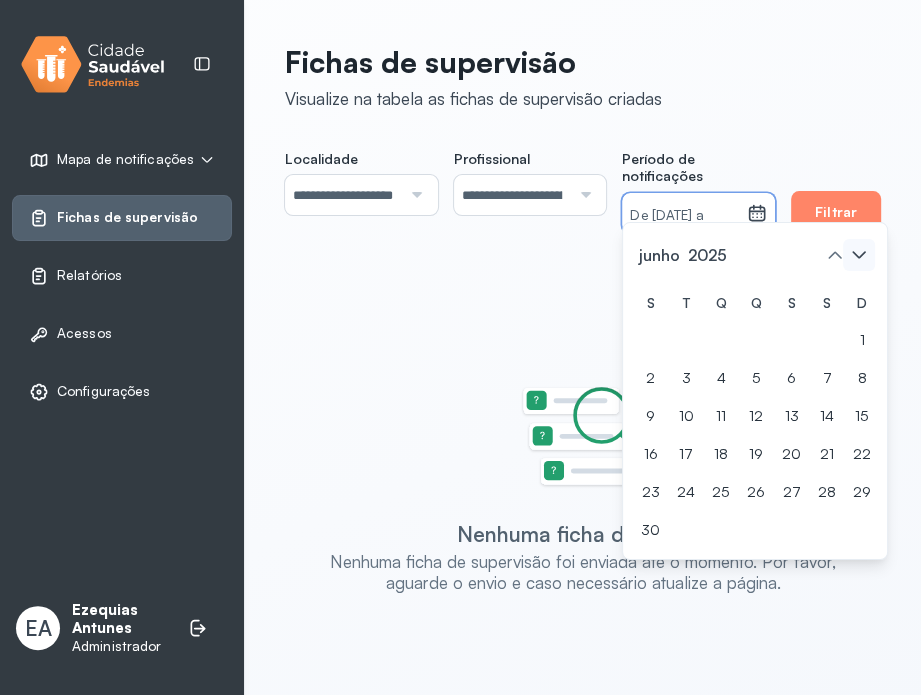 click 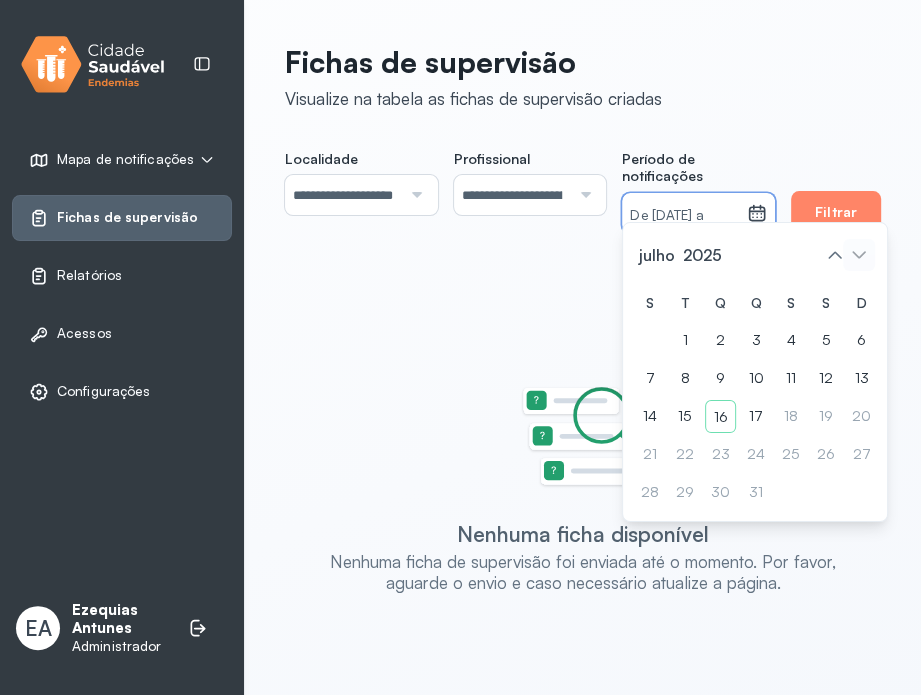 click 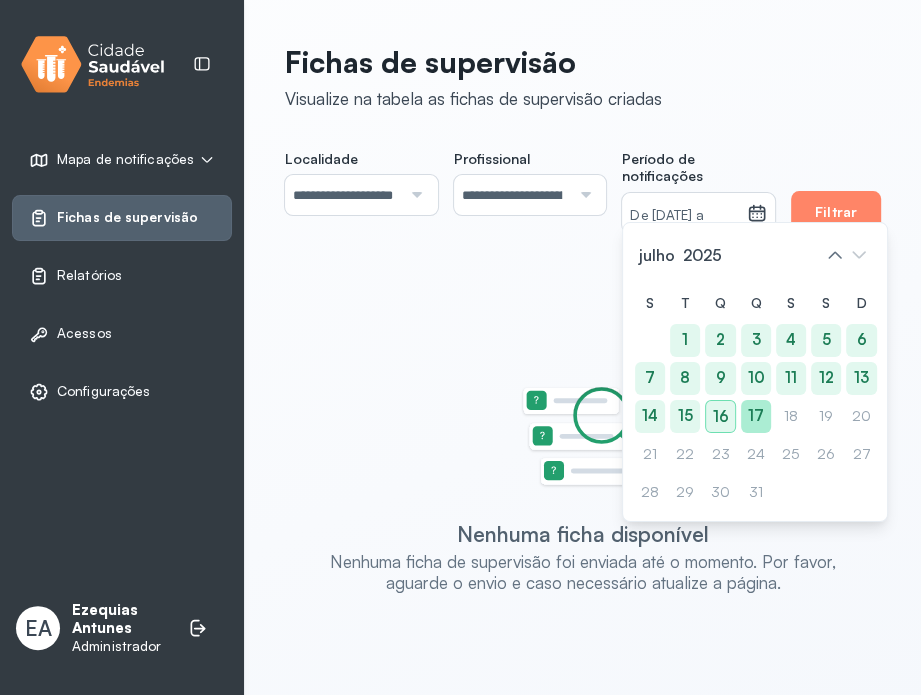 click on "17" 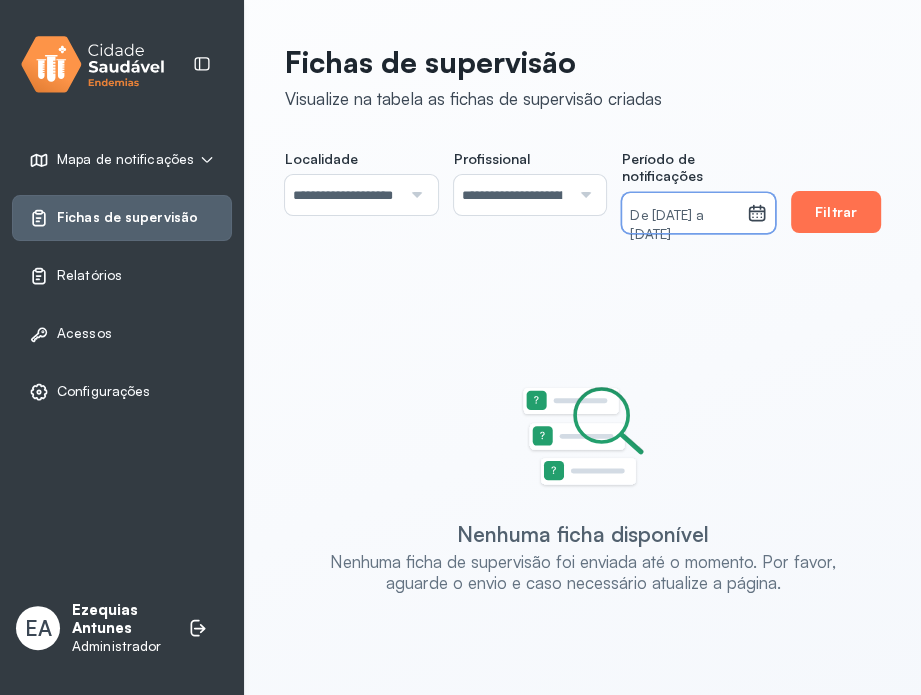 click on "Filtrar" at bounding box center [836, 212] 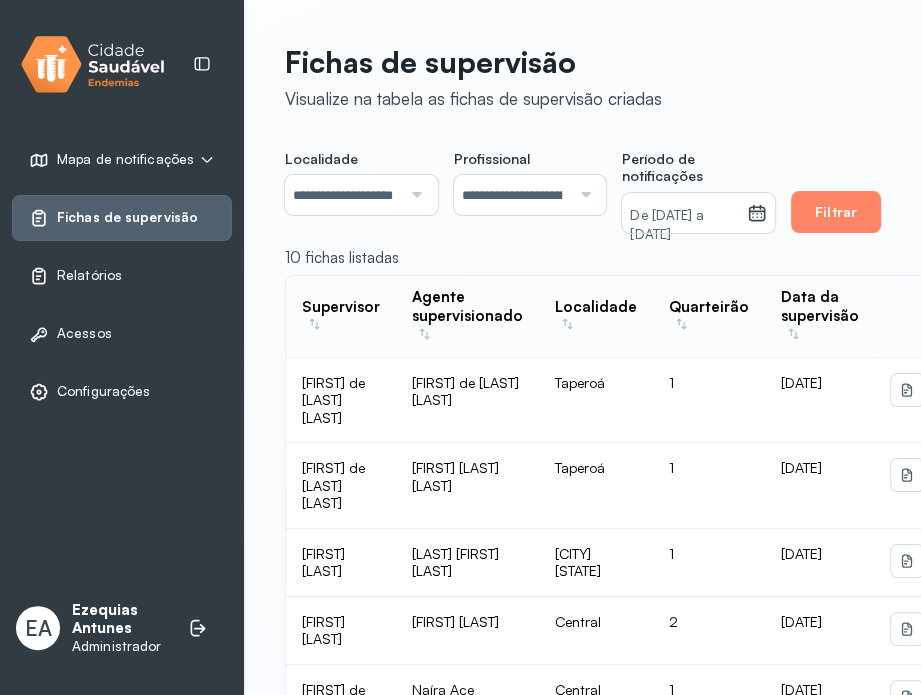 click on "Relatórios" at bounding box center (89, 275) 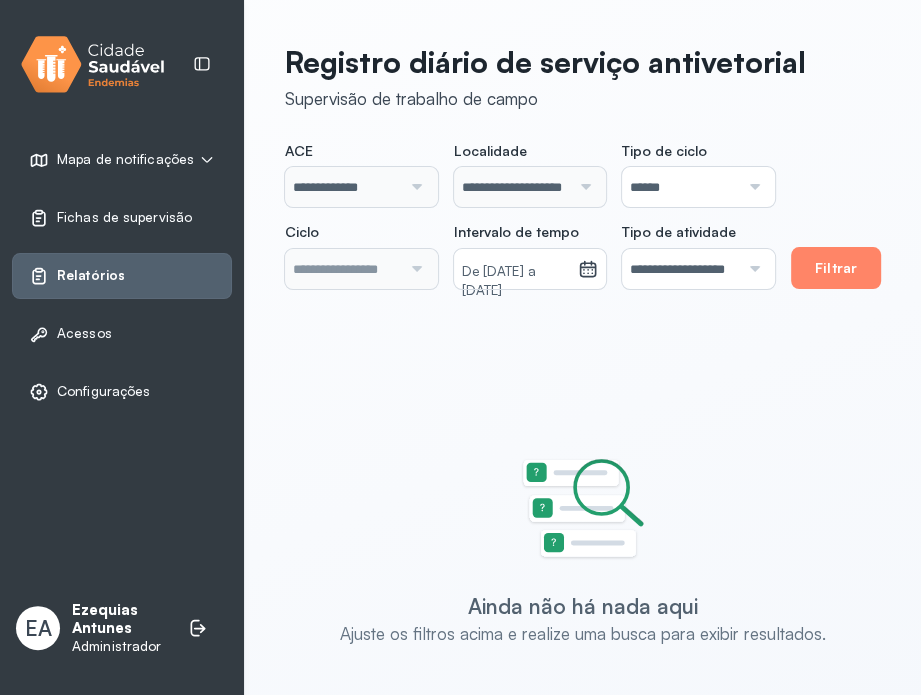type on "**********" 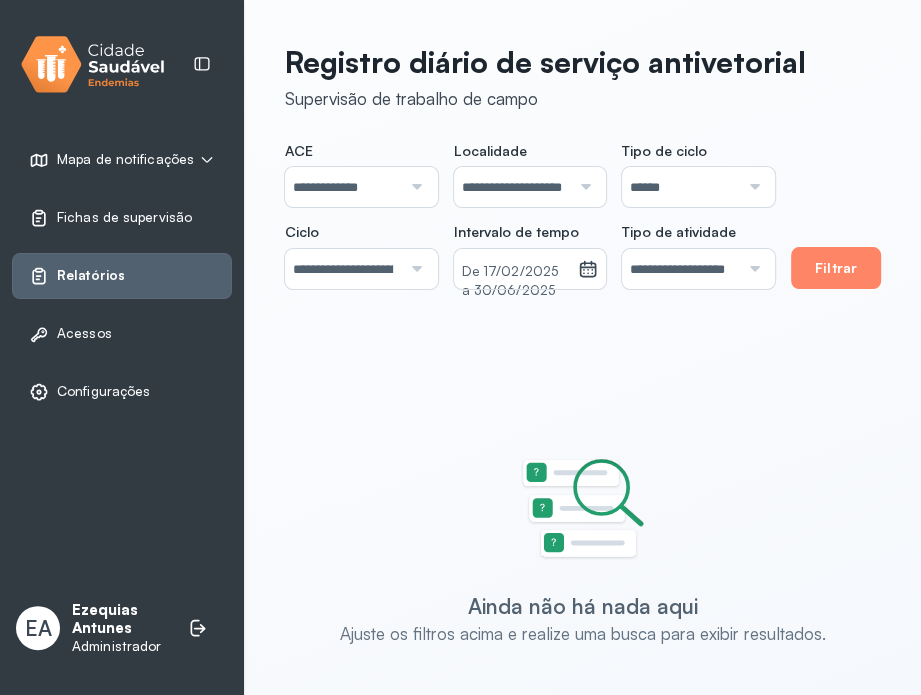 click on "Relatórios" at bounding box center [91, 275] 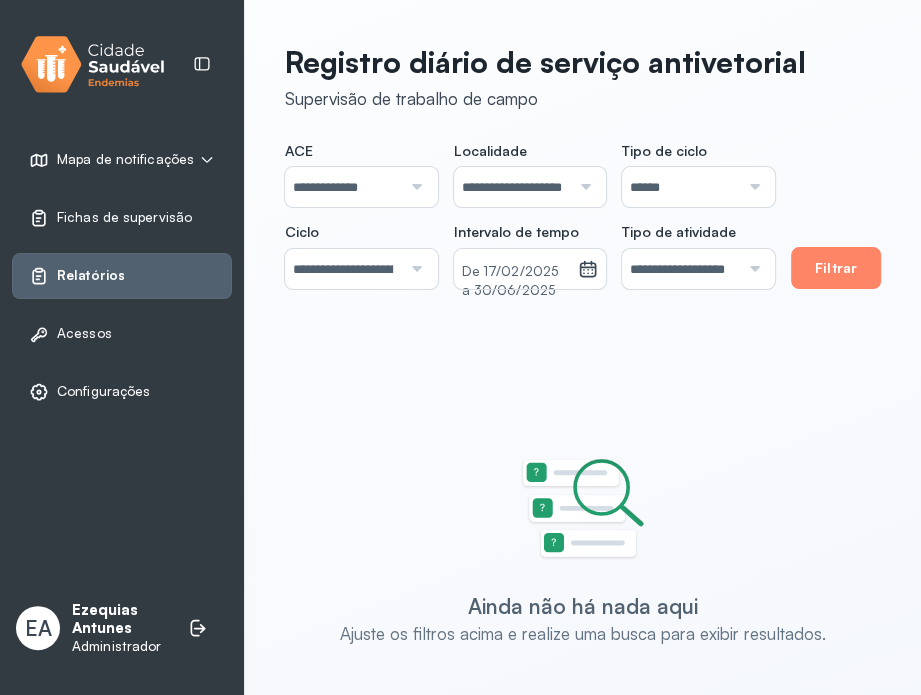 click on "Ezequias Antunes" at bounding box center [120, 620] 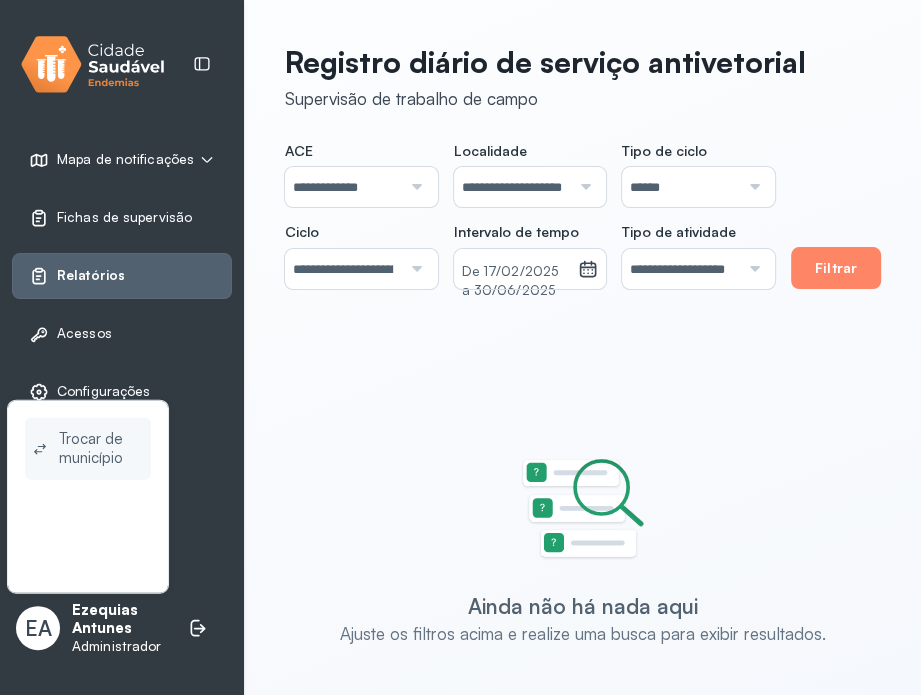 click on "Trocar de município" at bounding box center (101, 449) 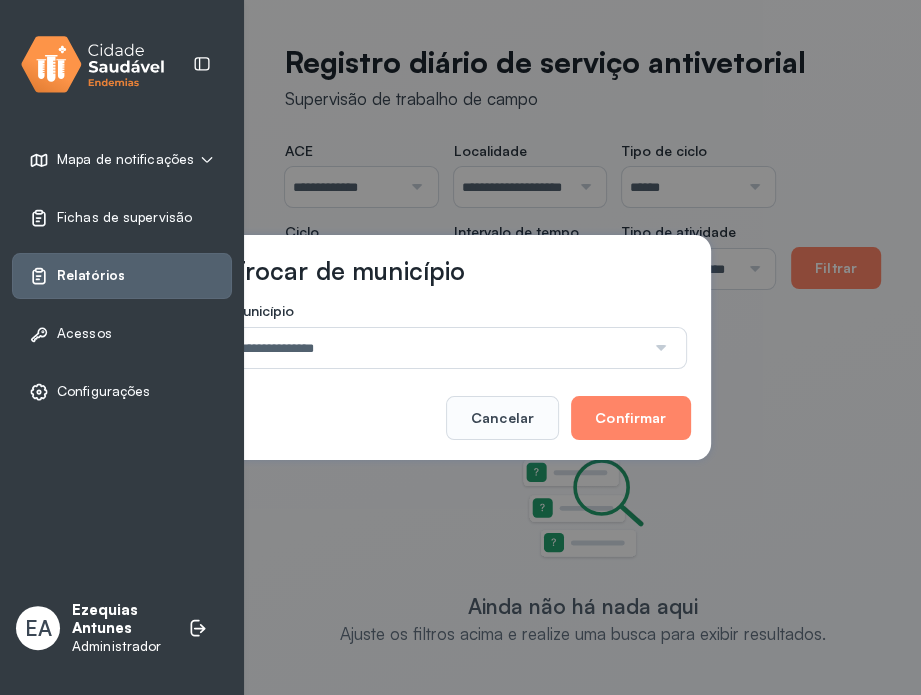 drag, startPoint x: 484, startPoint y: 421, endPoint x: 518, endPoint y: 418, distance: 34.132095 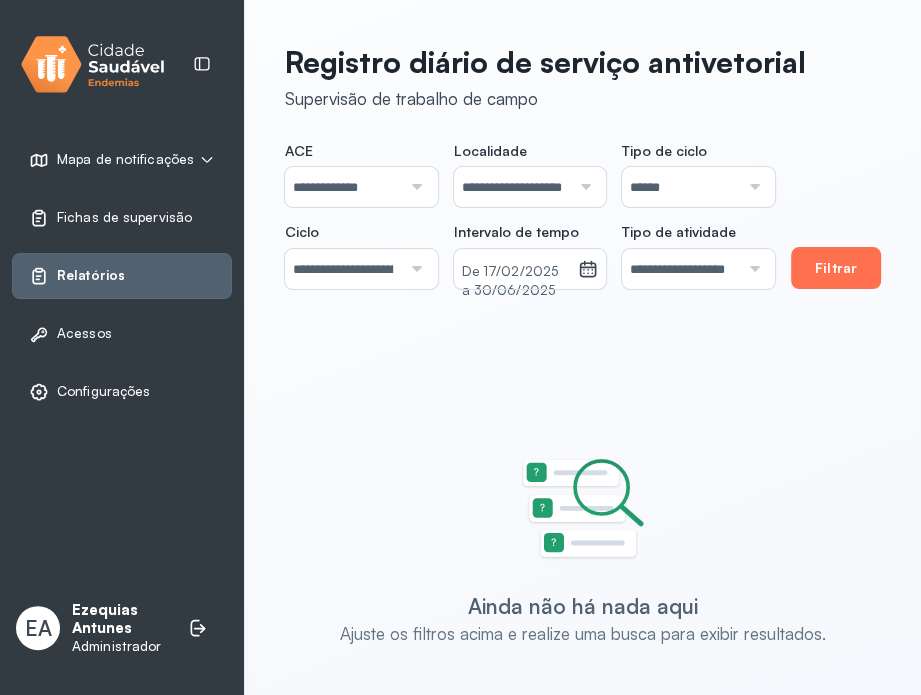 click on "Filtrar" at bounding box center (836, 268) 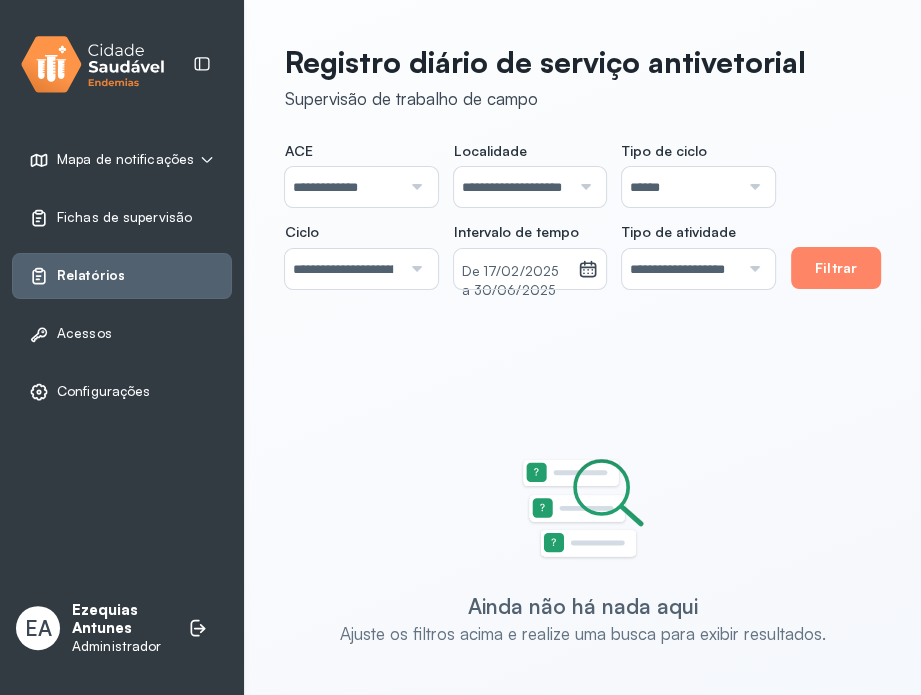 click on "Ainda não há nada aqui Ajuste os filtros acima e realize uma busca para exibir resultados." at bounding box center (583, 551) 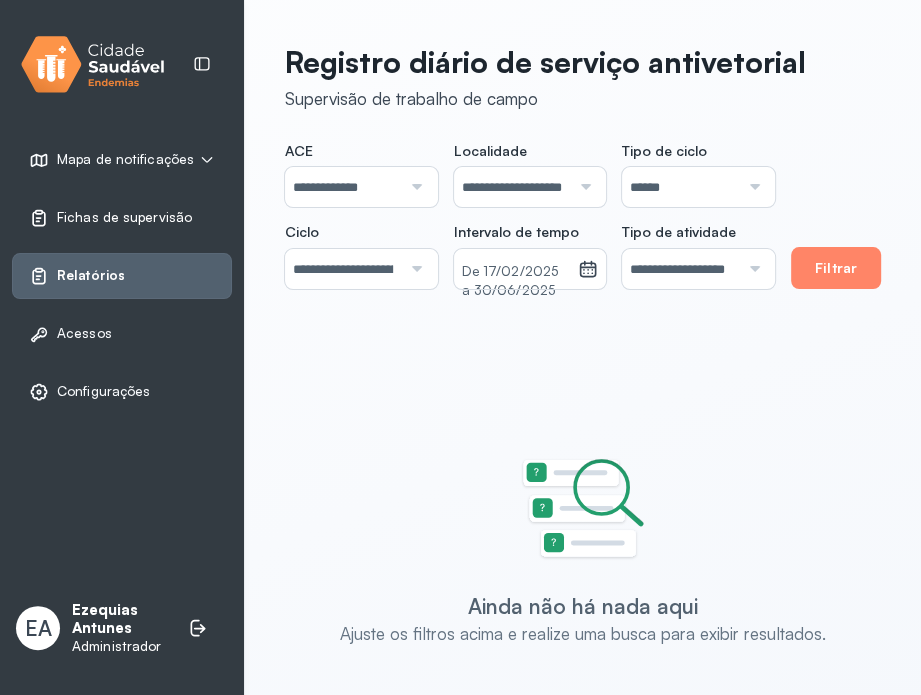 click on "Fichas de supervisão" at bounding box center (124, 217) 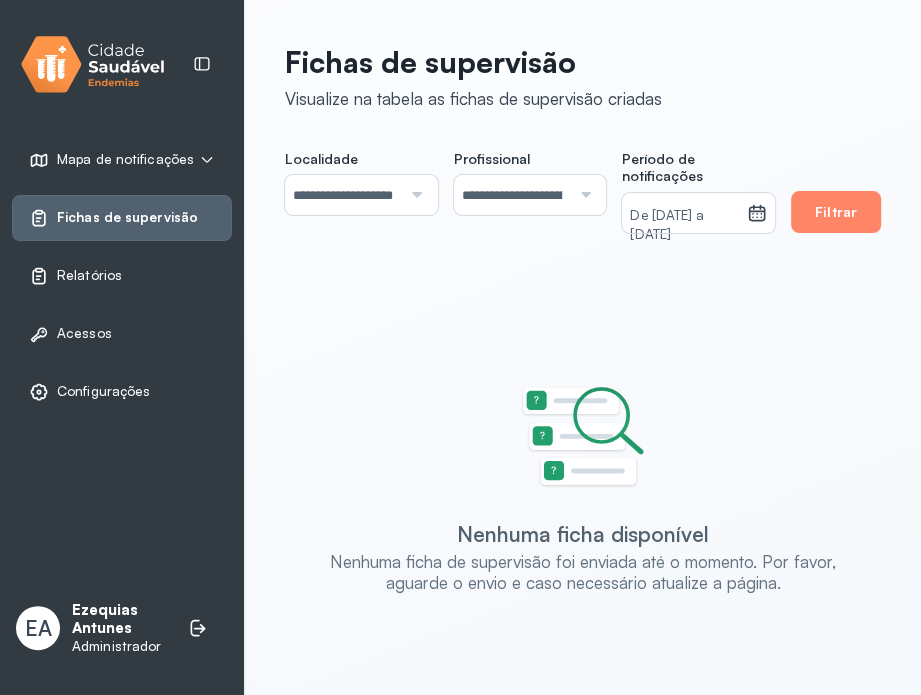 click on "Relatórios" at bounding box center [89, 275] 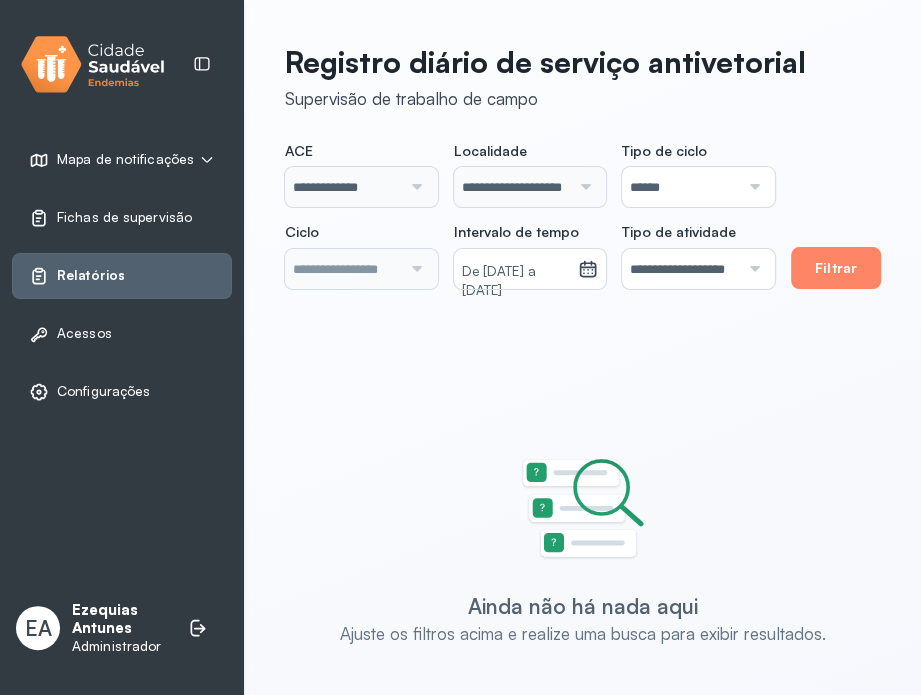 type on "**********" 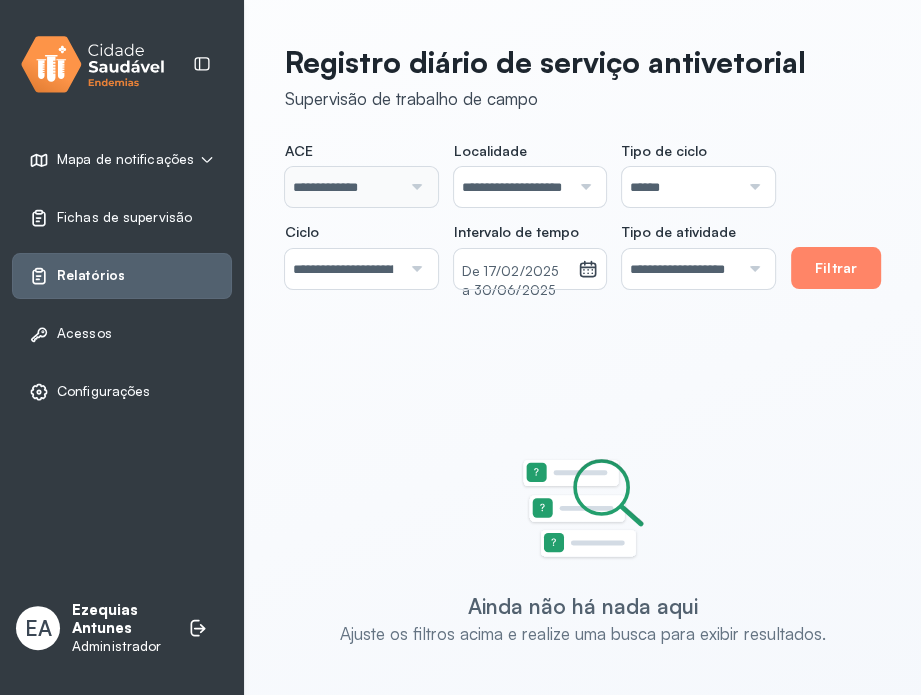 click on "Ezequias Antunes" at bounding box center [120, 620] 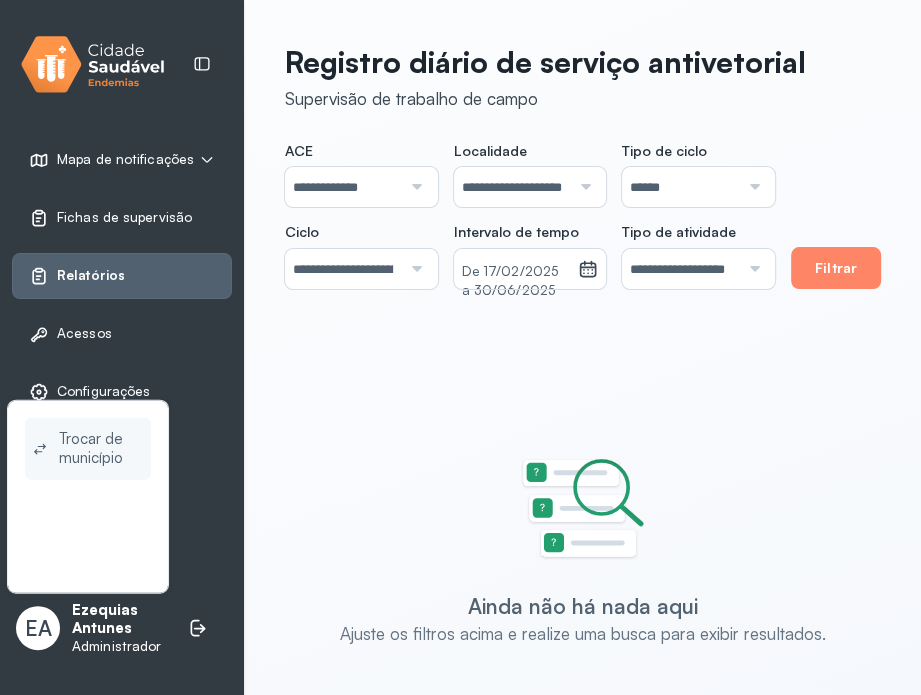 click on "Trocar de município" at bounding box center (101, 449) 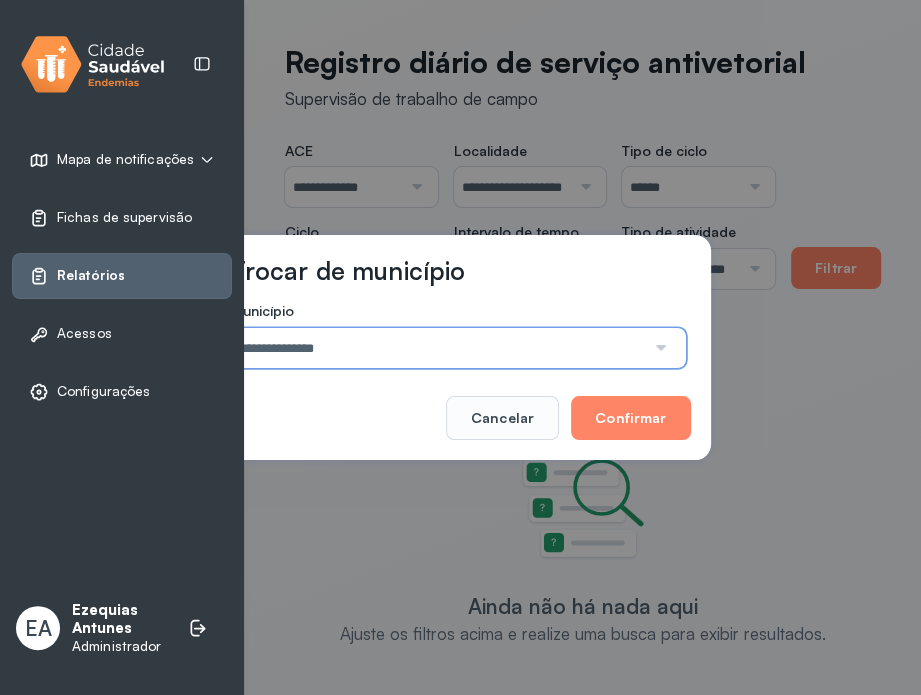 click on "**********" at bounding box center (438, 348) 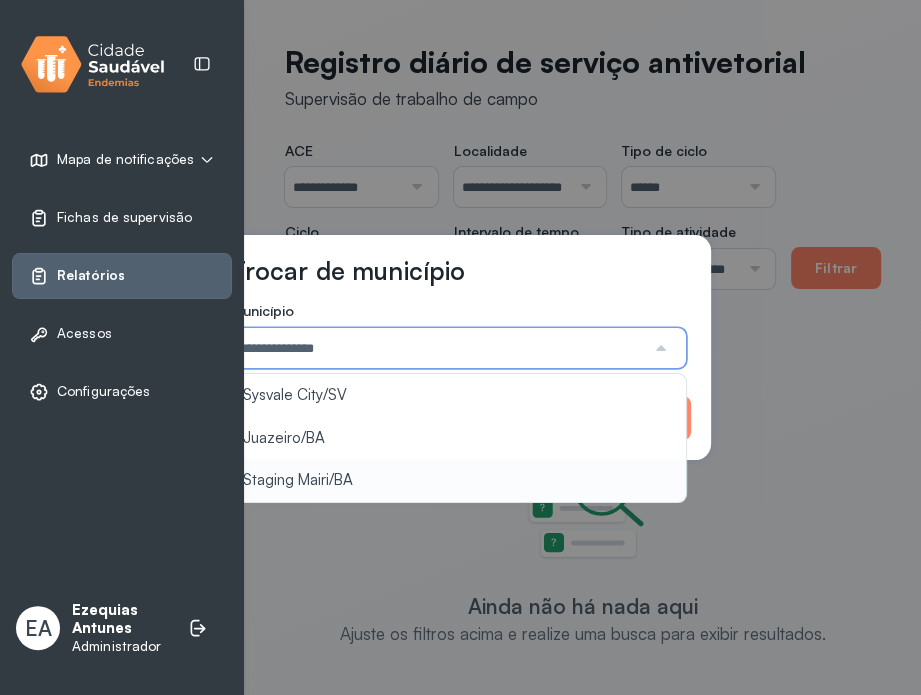 type on "**********" 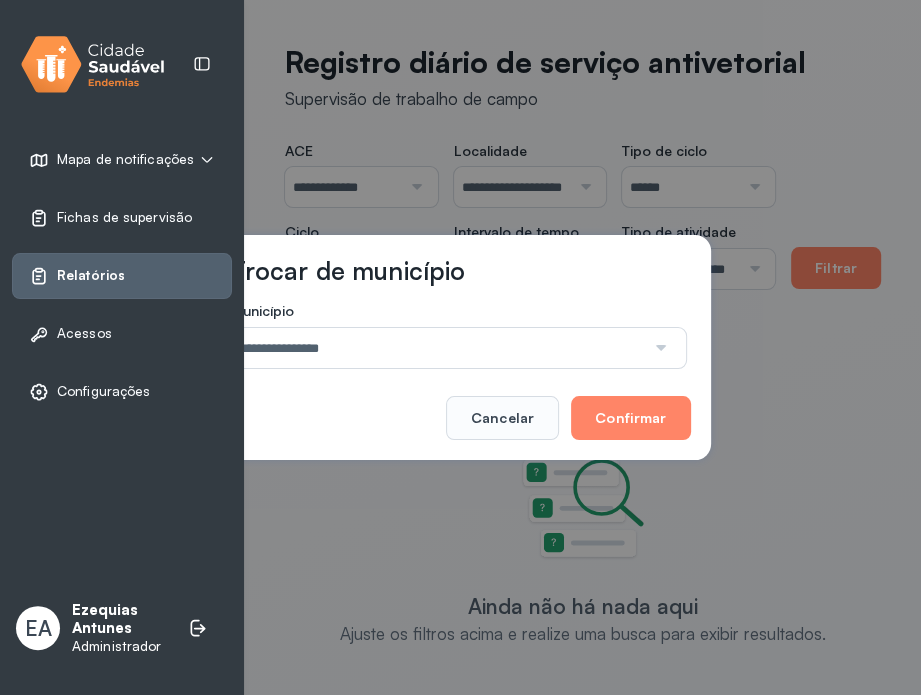 click on "**********" at bounding box center [460, 347] 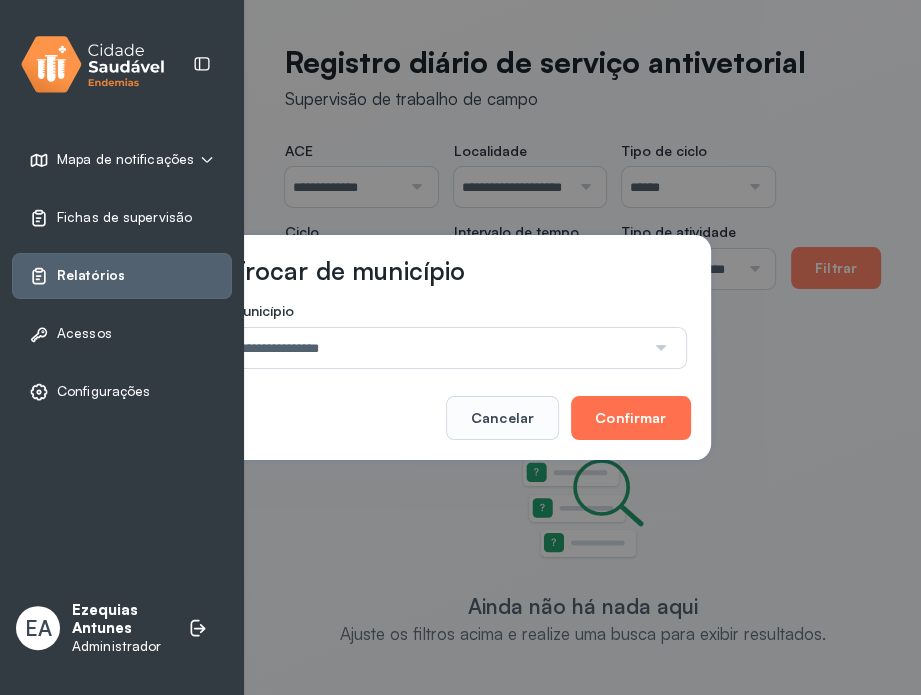click on "Confirmar" at bounding box center [630, 418] 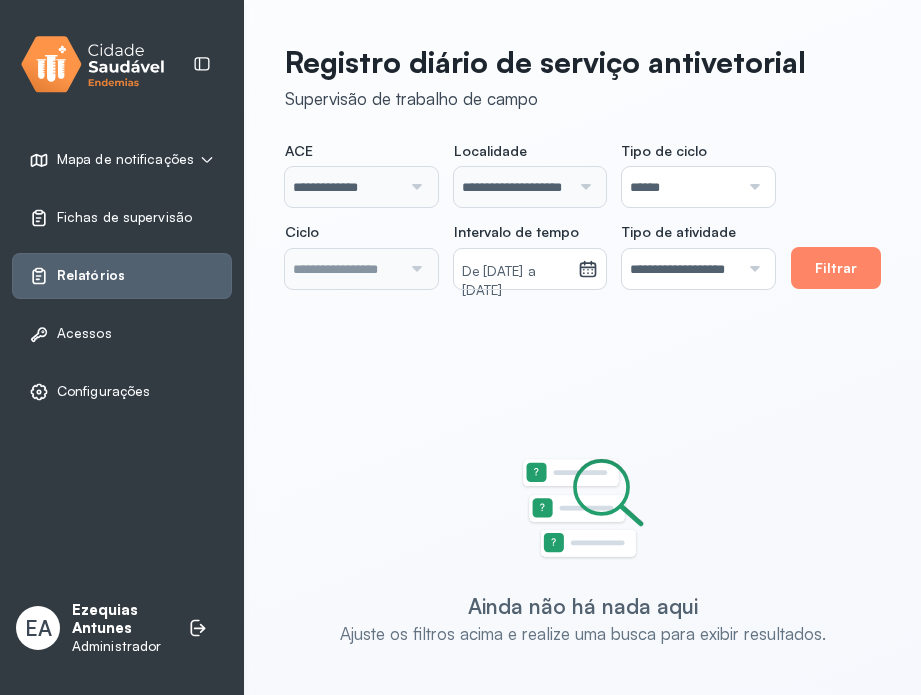 scroll, scrollTop: 0, scrollLeft: 0, axis: both 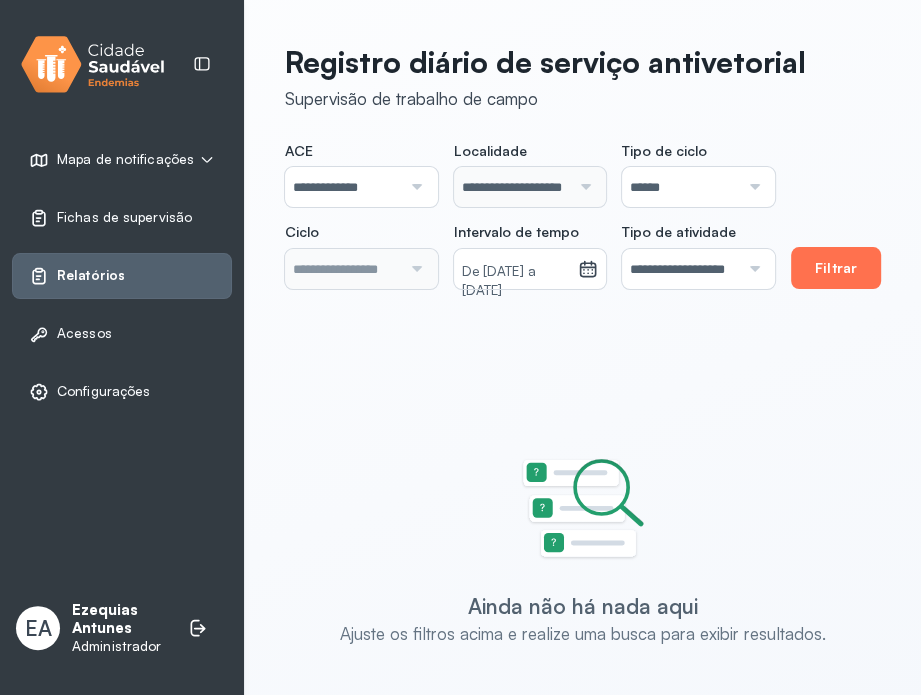 click on "Filtrar" at bounding box center (836, 268) 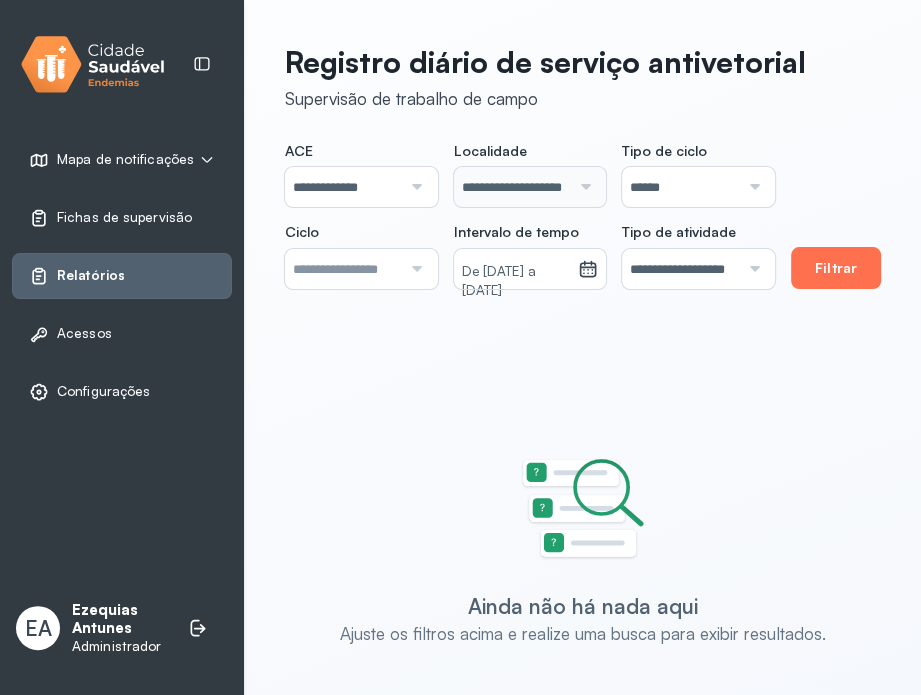 click on "Filtrar" at bounding box center (836, 268) 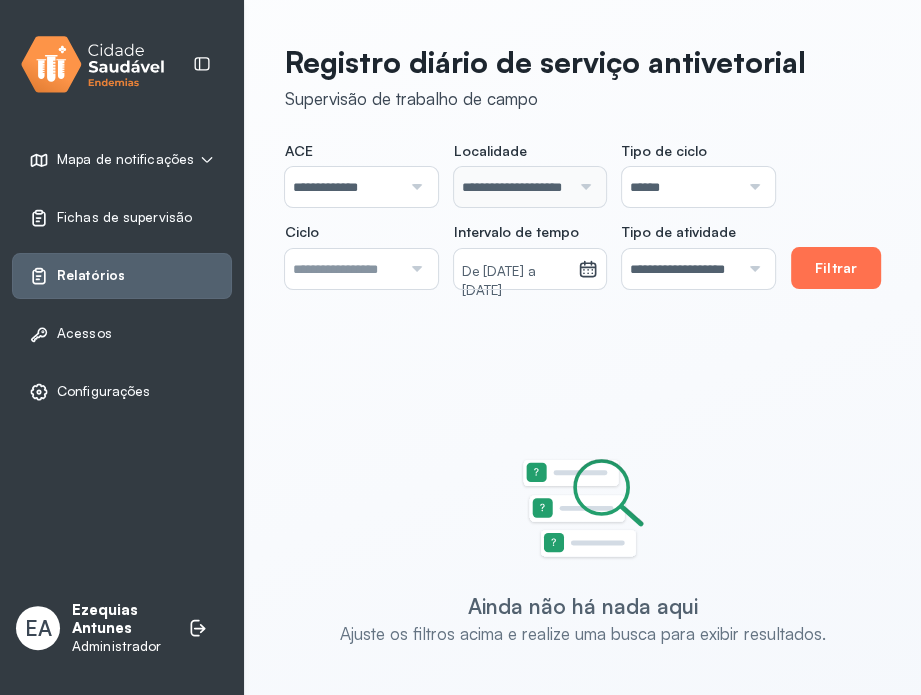 click on "Filtrar" at bounding box center [836, 268] 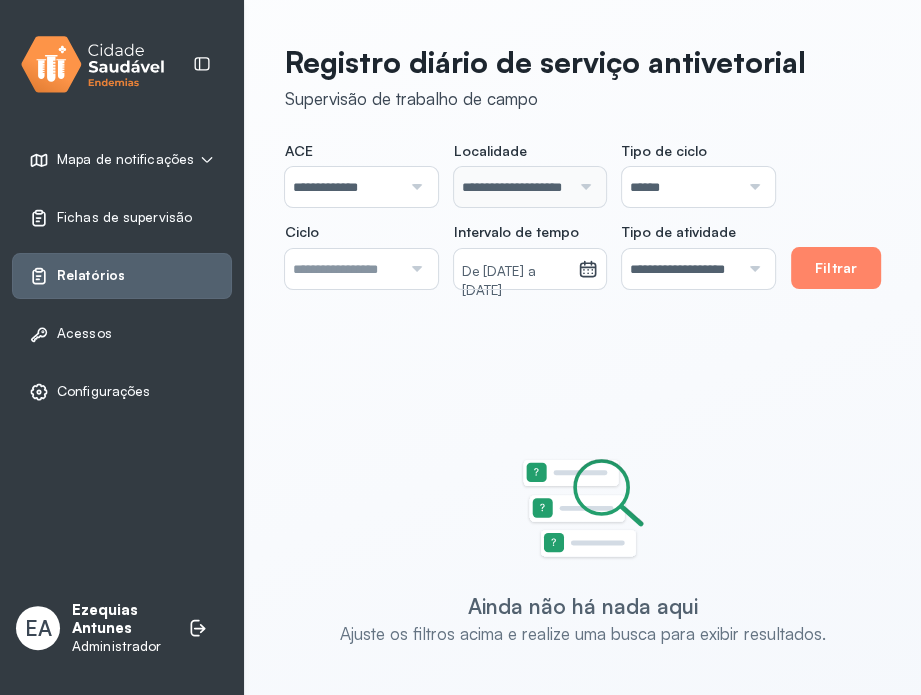 click at bounding box center (413, 269) 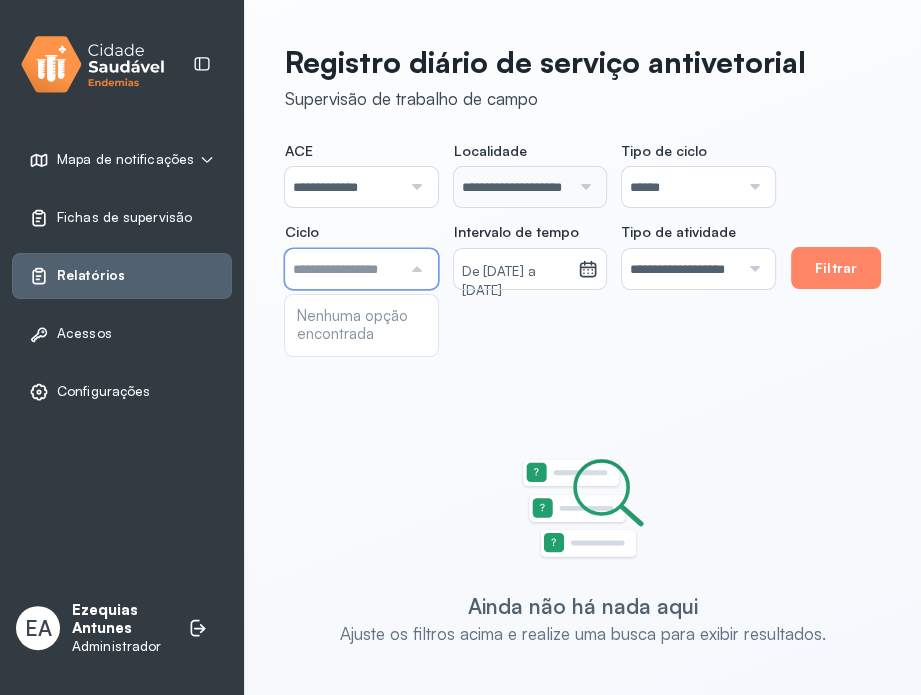 click on "**********" 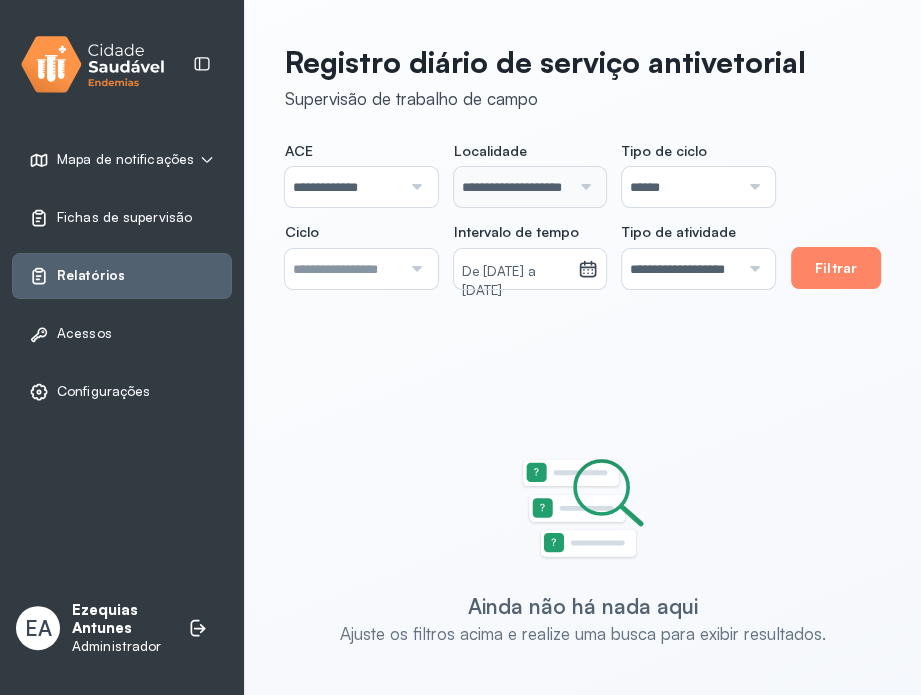 click at bounding box center (751, 187) 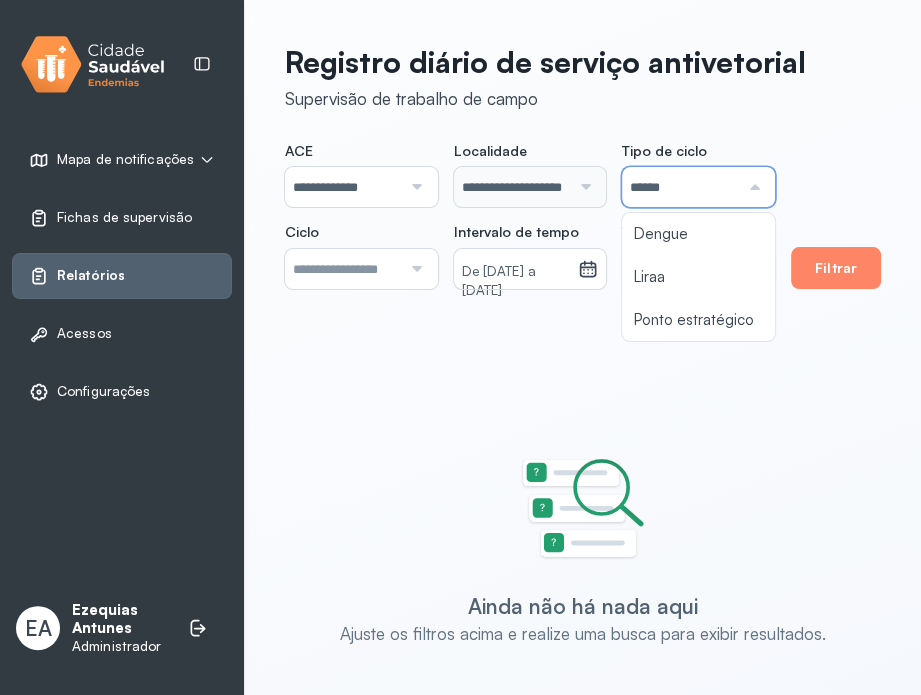 click at bounding box center [413, 269] 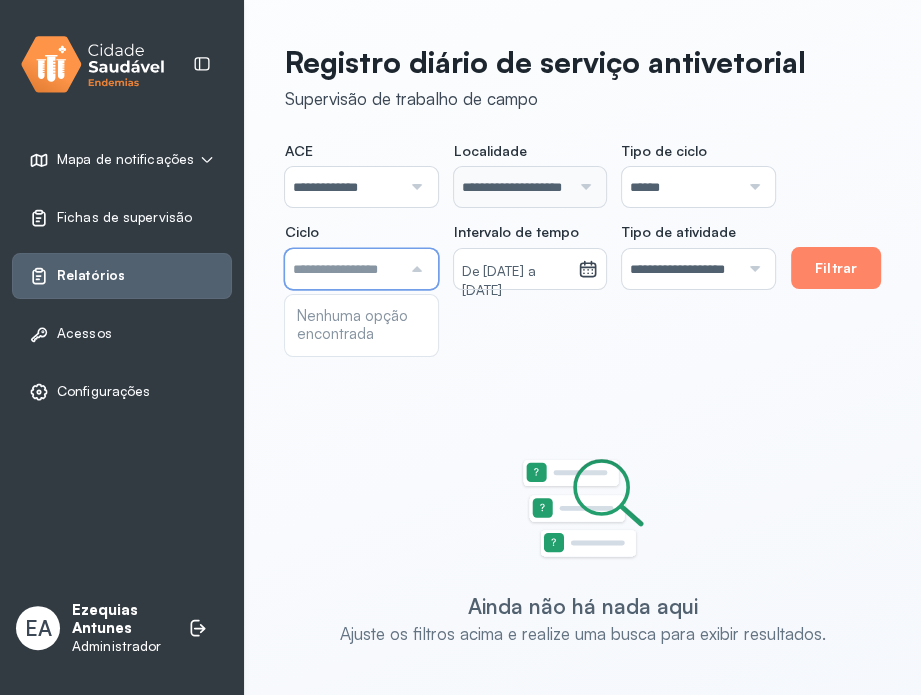 click on "Ezequias Antunes" at bounding box center (120, 620) 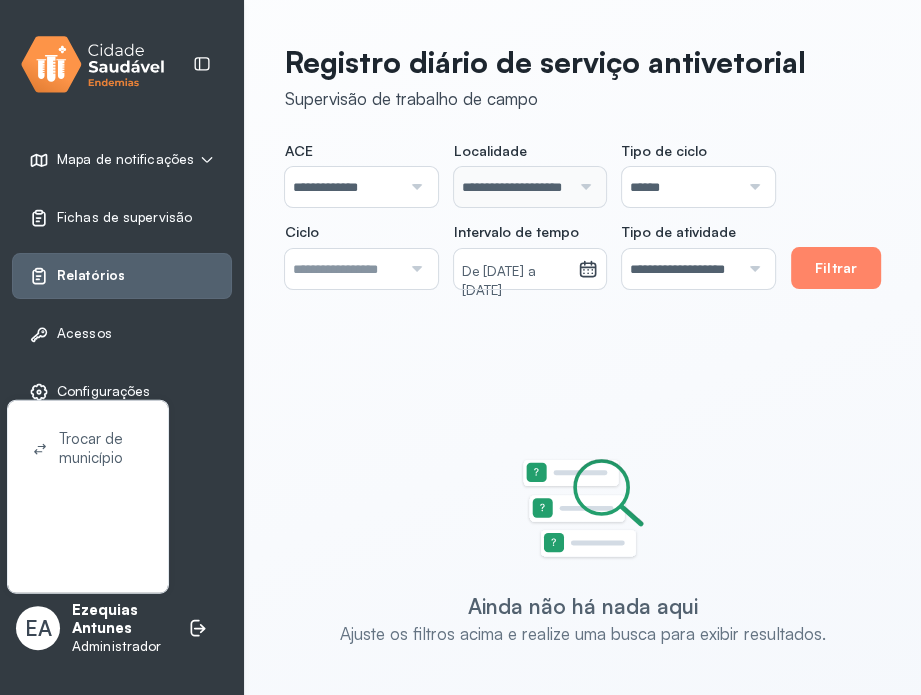 click on "Trocar de município" at bounding box center [101, 449] 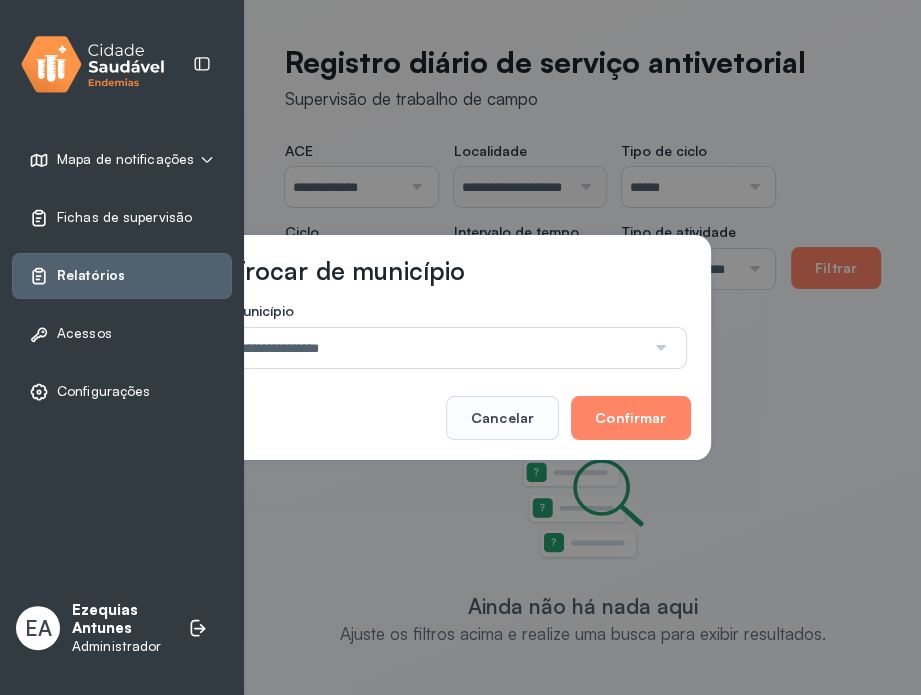 click on "**********" at bounding box center (438, 348) 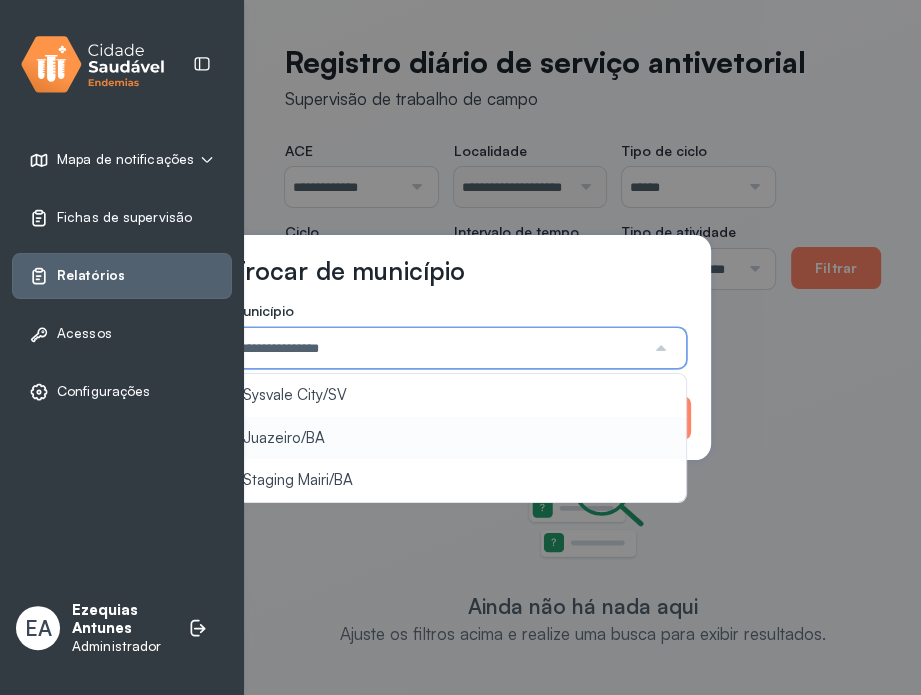type on "**********" 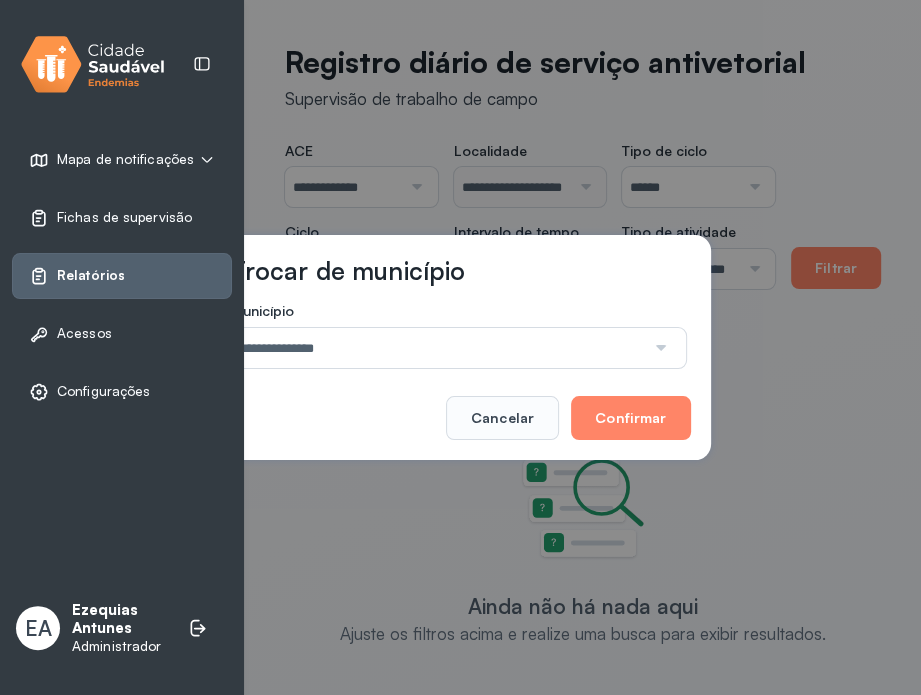 click on "**********" at bounding box center (461, 347) 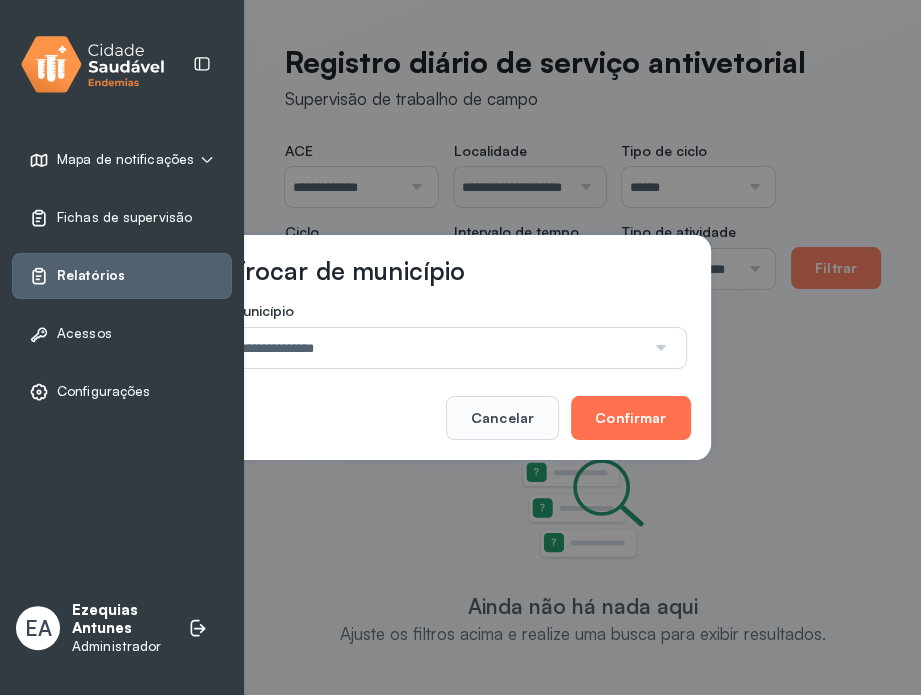click on "Confirmar" at bounding box center (630, 418) 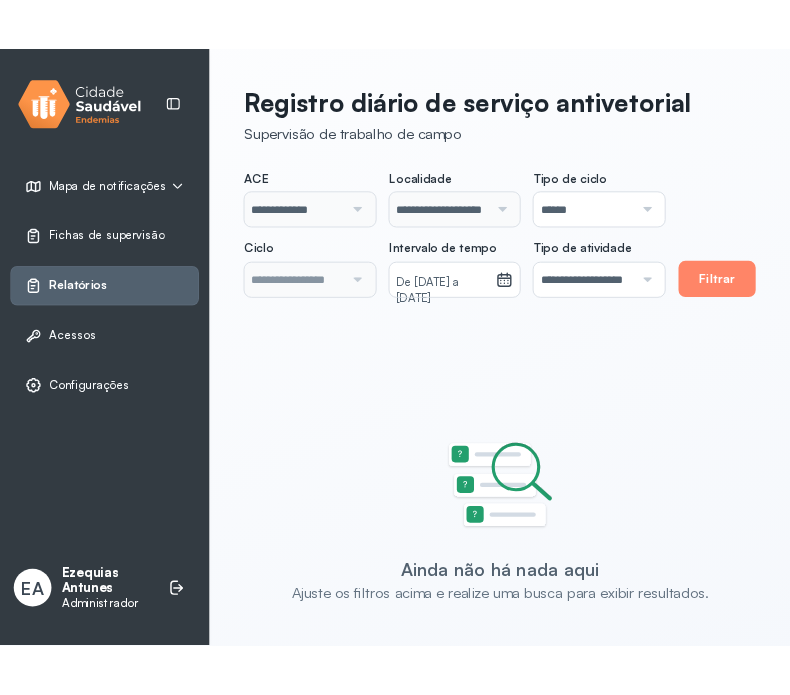 scroll, scrollTop: 0, scrollLeft: 0, axis: both 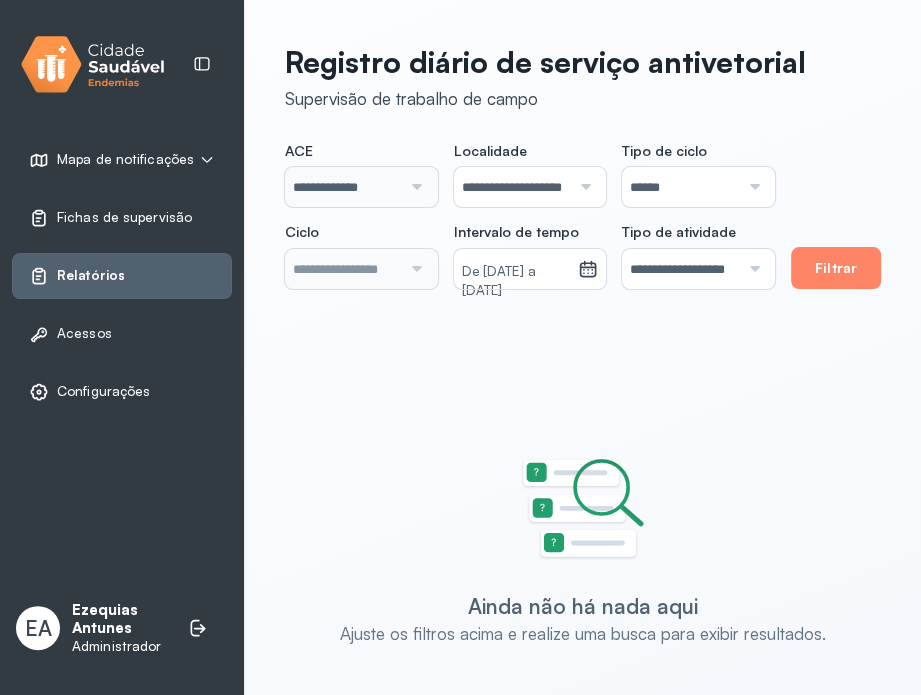 type on "**********" 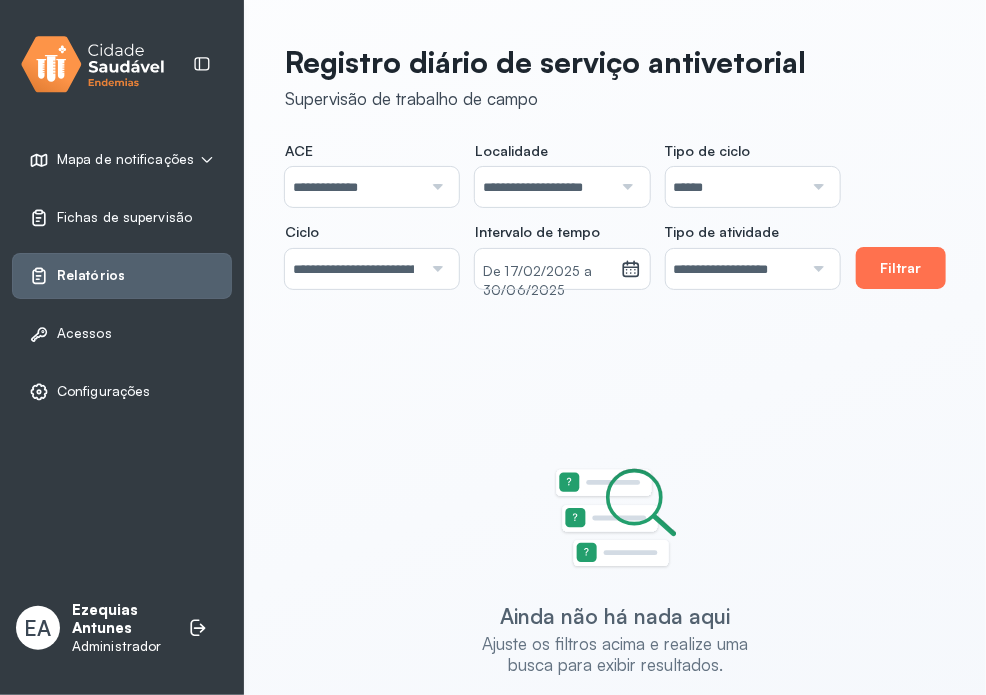 click on "Filtrar" at bounding box center [901, 268] 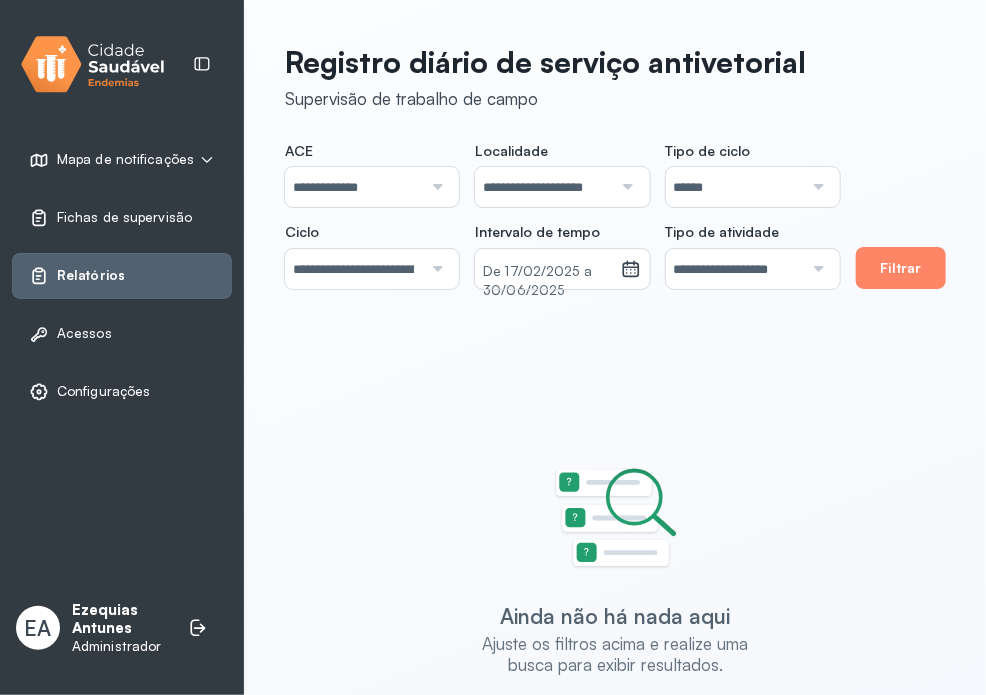 type 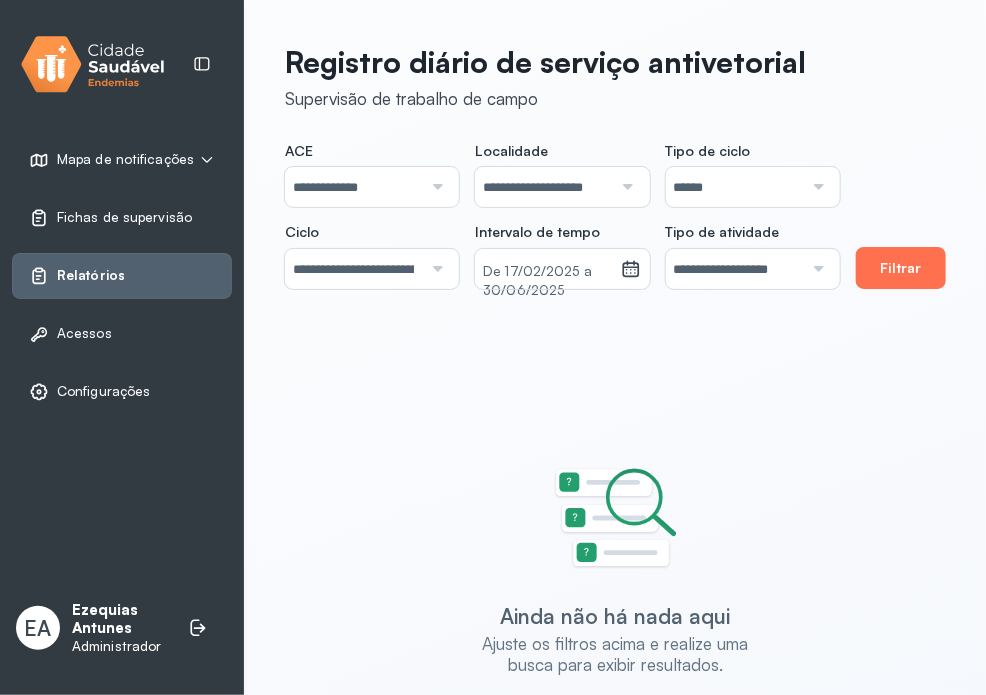 click on "Filtrar" at bounding box center (901, 268) 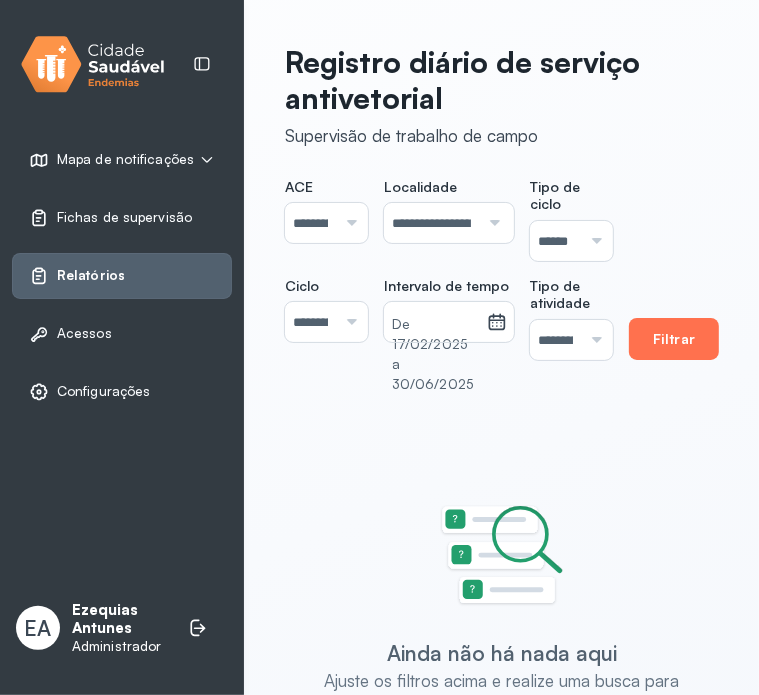 click on "Filtrar" at bounding box center [674, 339] 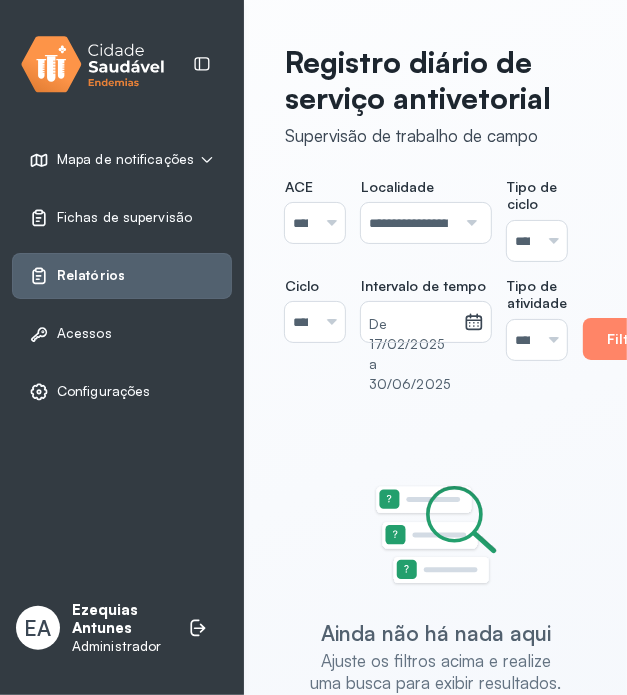 click on "Ezequias Antunes" at bounding box center [120, 620] 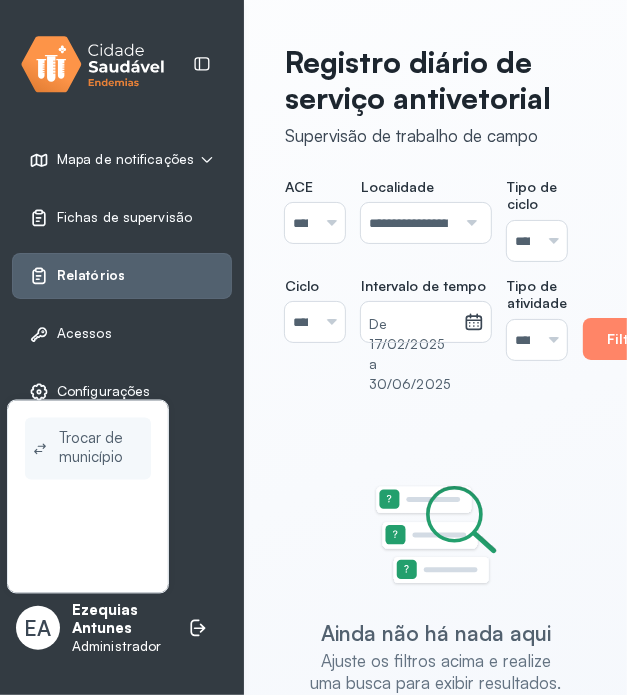 click on "Trocar de município" at bounding box center (101, 449) 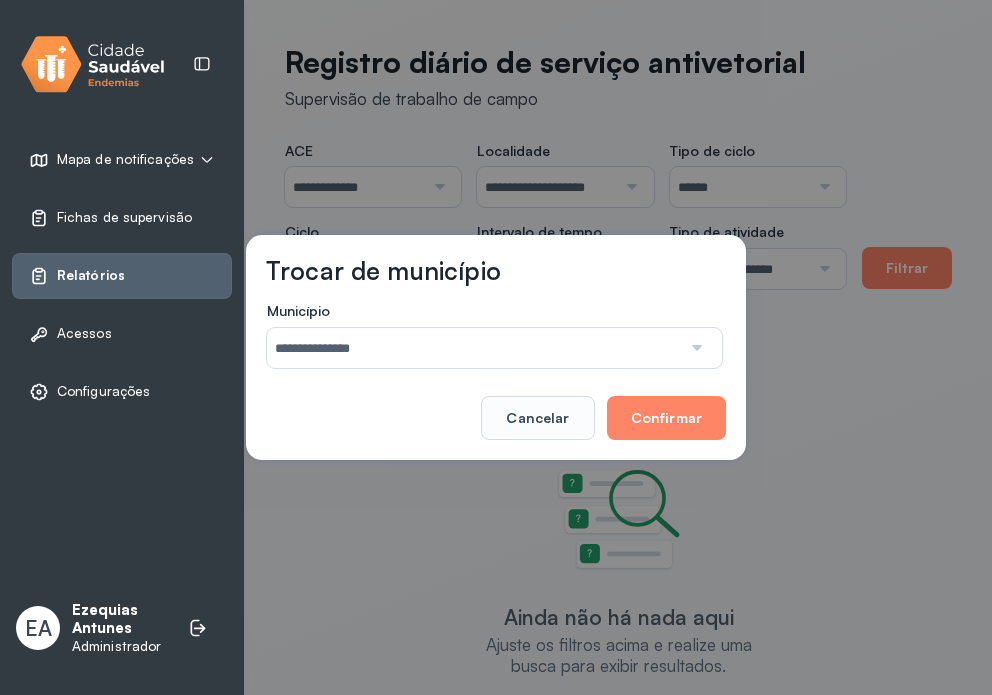 click on "Cancelar" at bounding box center [537, 418] 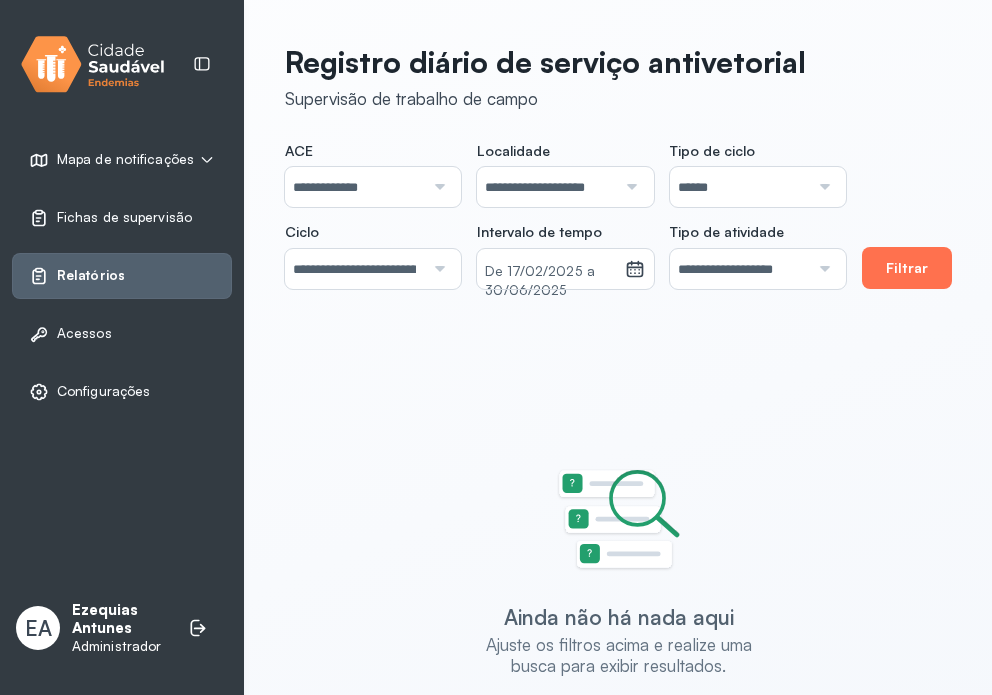 click on "Filtrar" at bounding box center [907, 268] 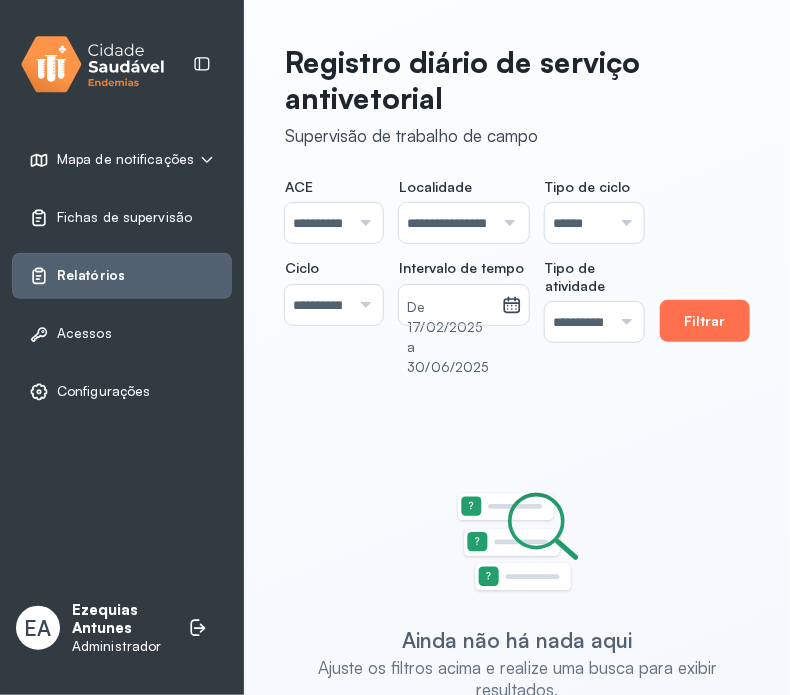 click on "Filtrar" at bounding box center [705, 321] 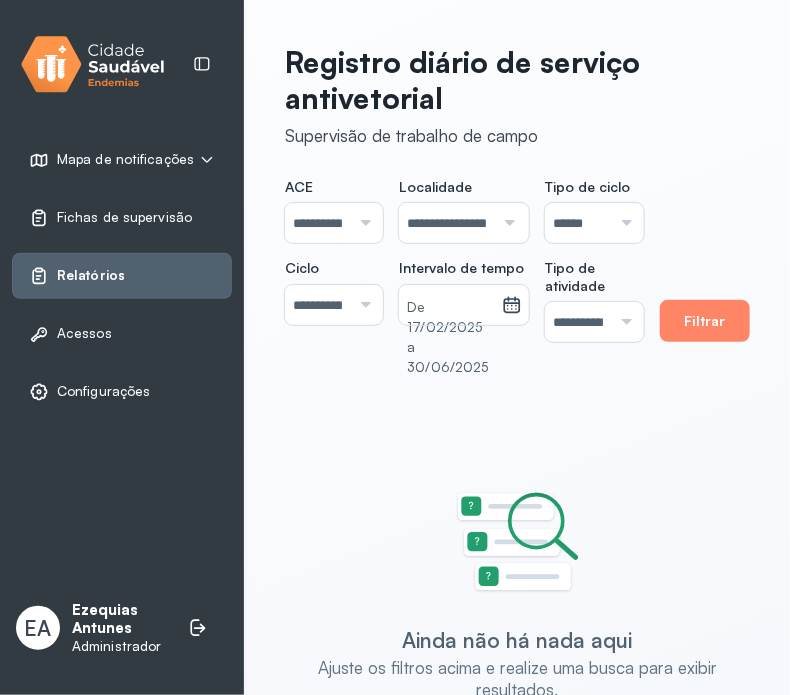 click on "Ainda não há nada aqui Ajuste os filtros acima e realize uma busca para exibir resultados." at bounding box center (517, 596) 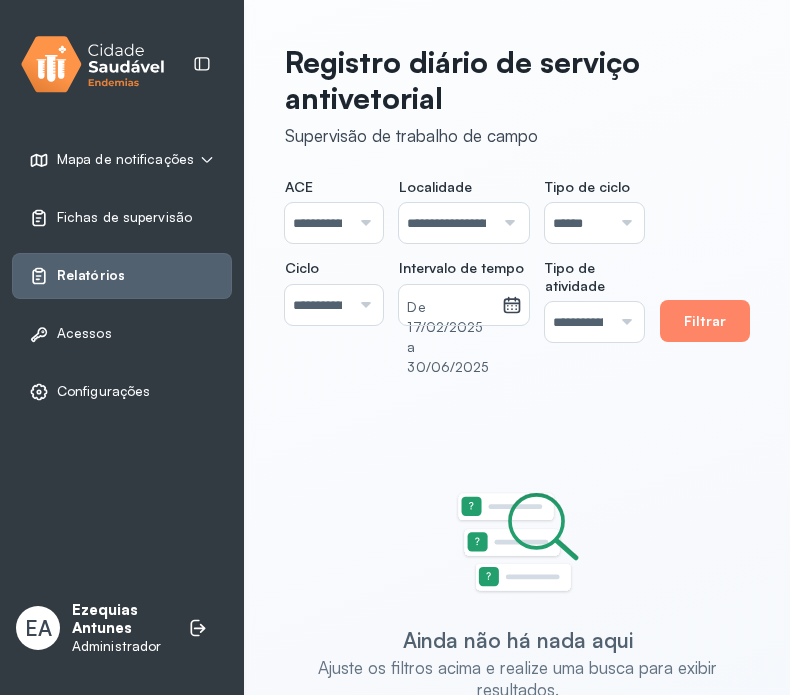 scroll, scrollTop: 0, scrollLeft: 0, axis: both 